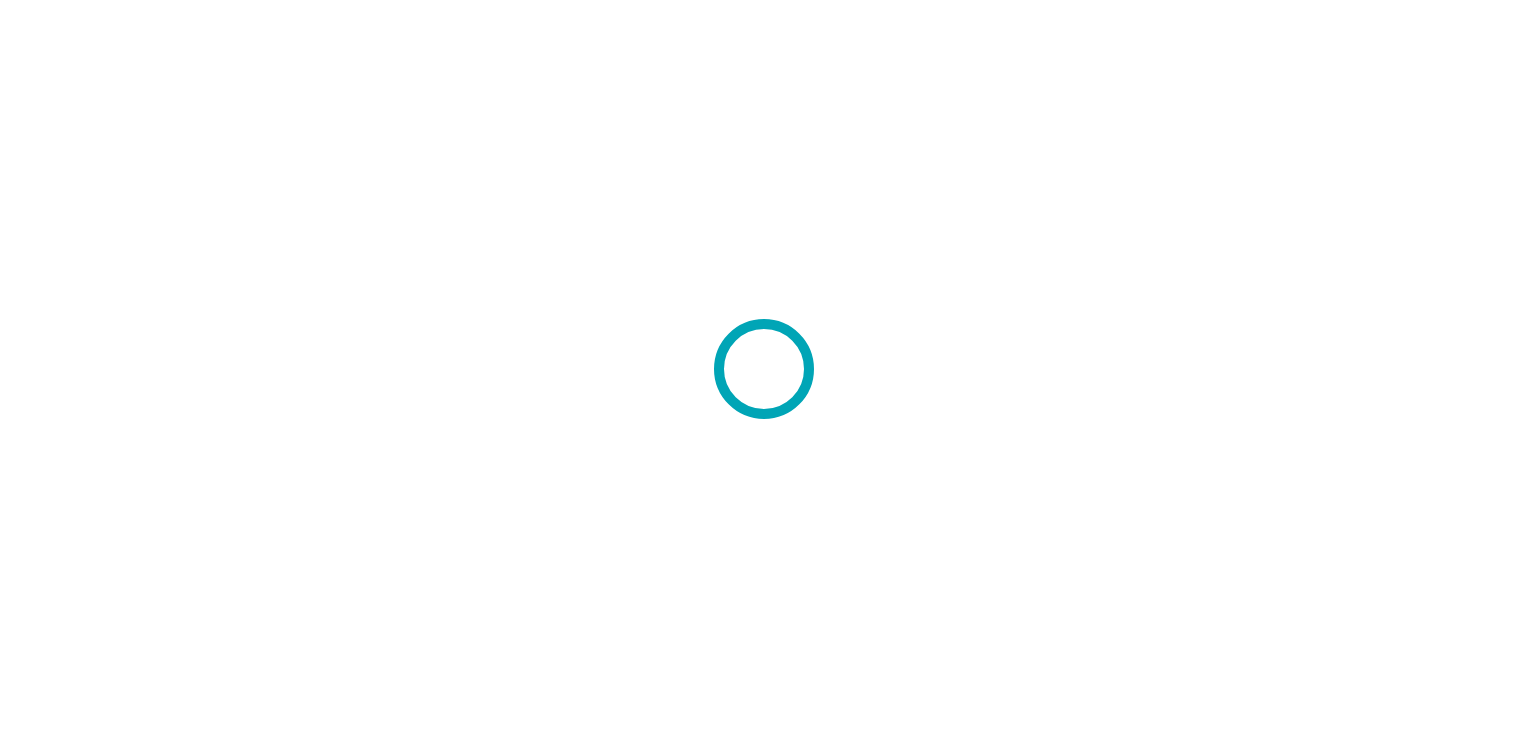 scroll, scrollTop: 0, scrollLeft: 0, axis: both 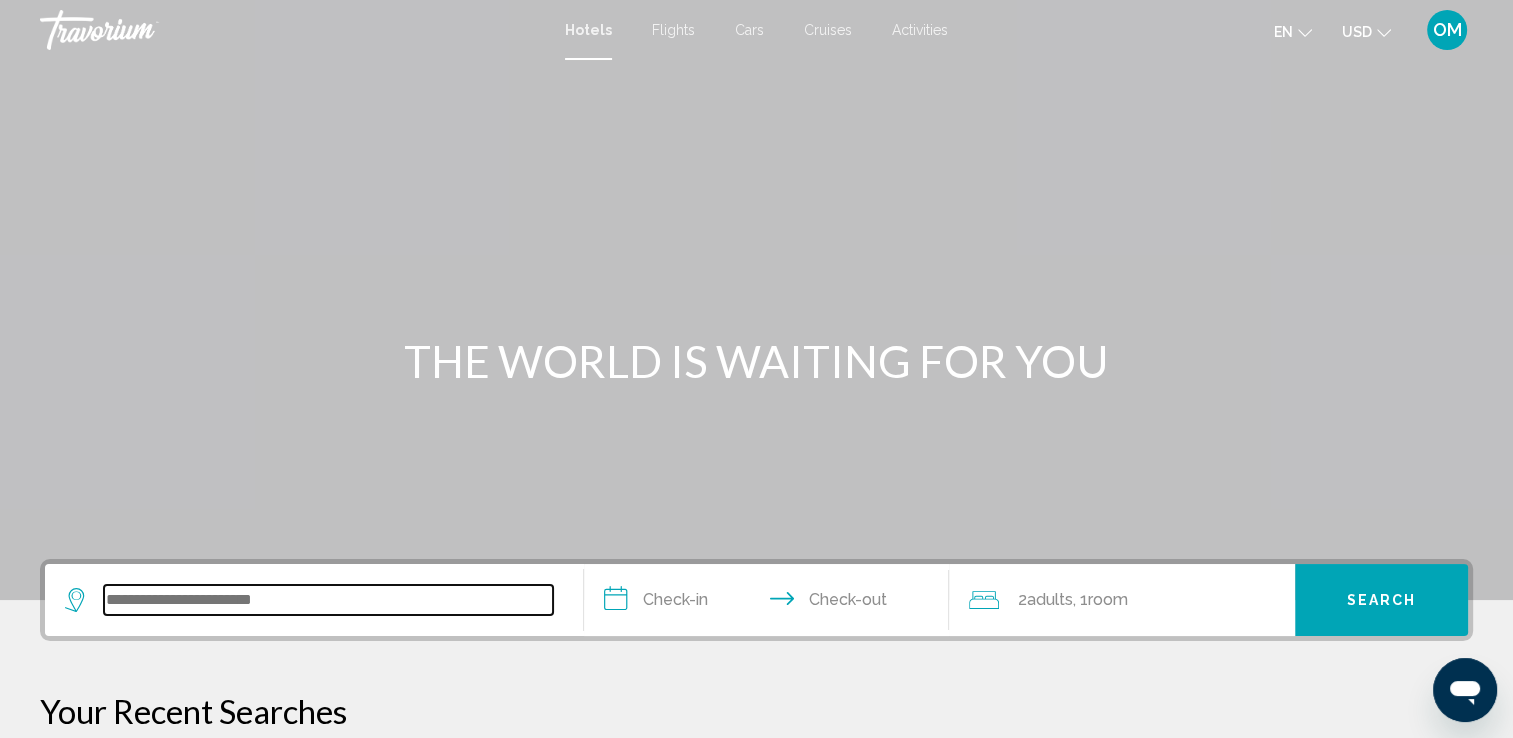 click at bounding box center (328, 600) 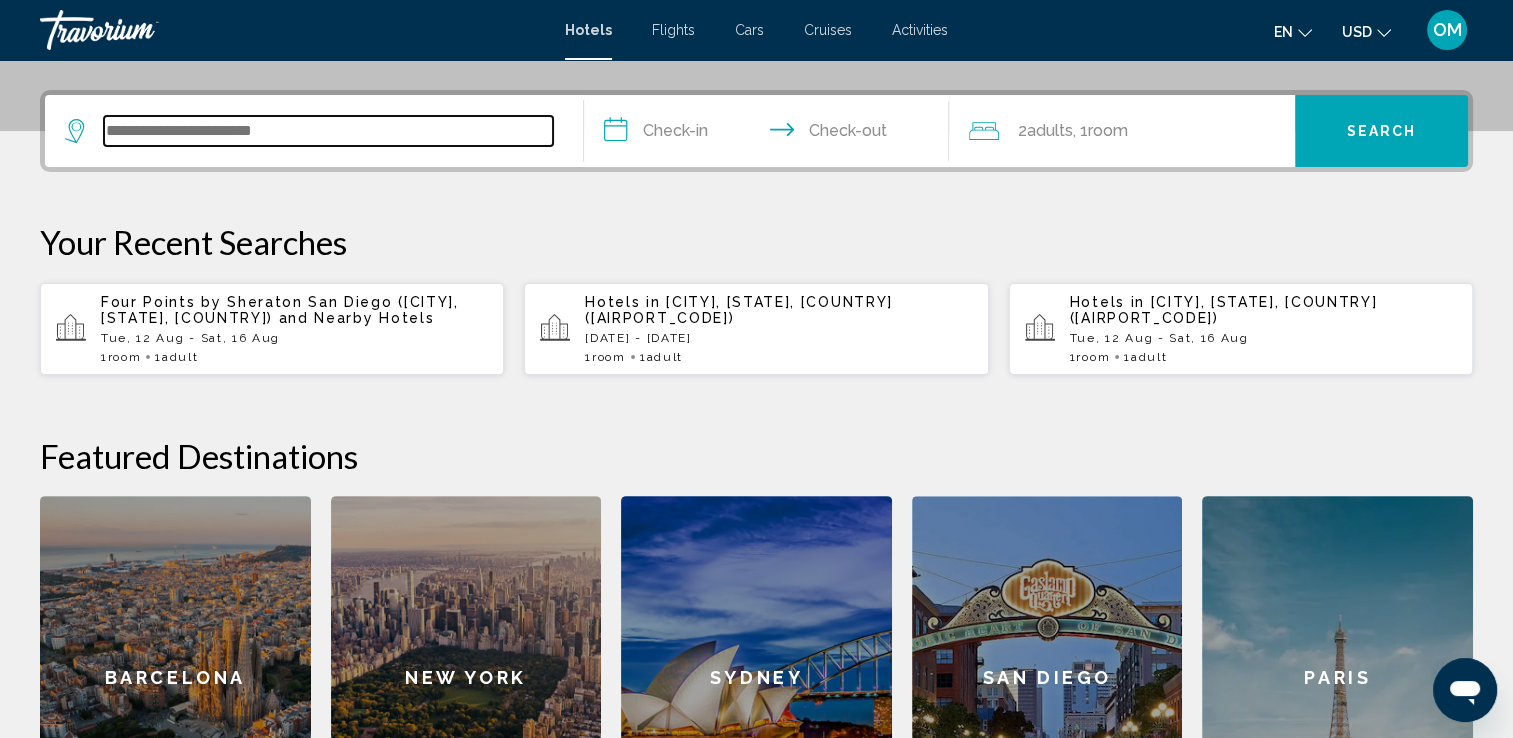 scroll, scrollTop: 493, scrollLeft: 0, axis: vertical 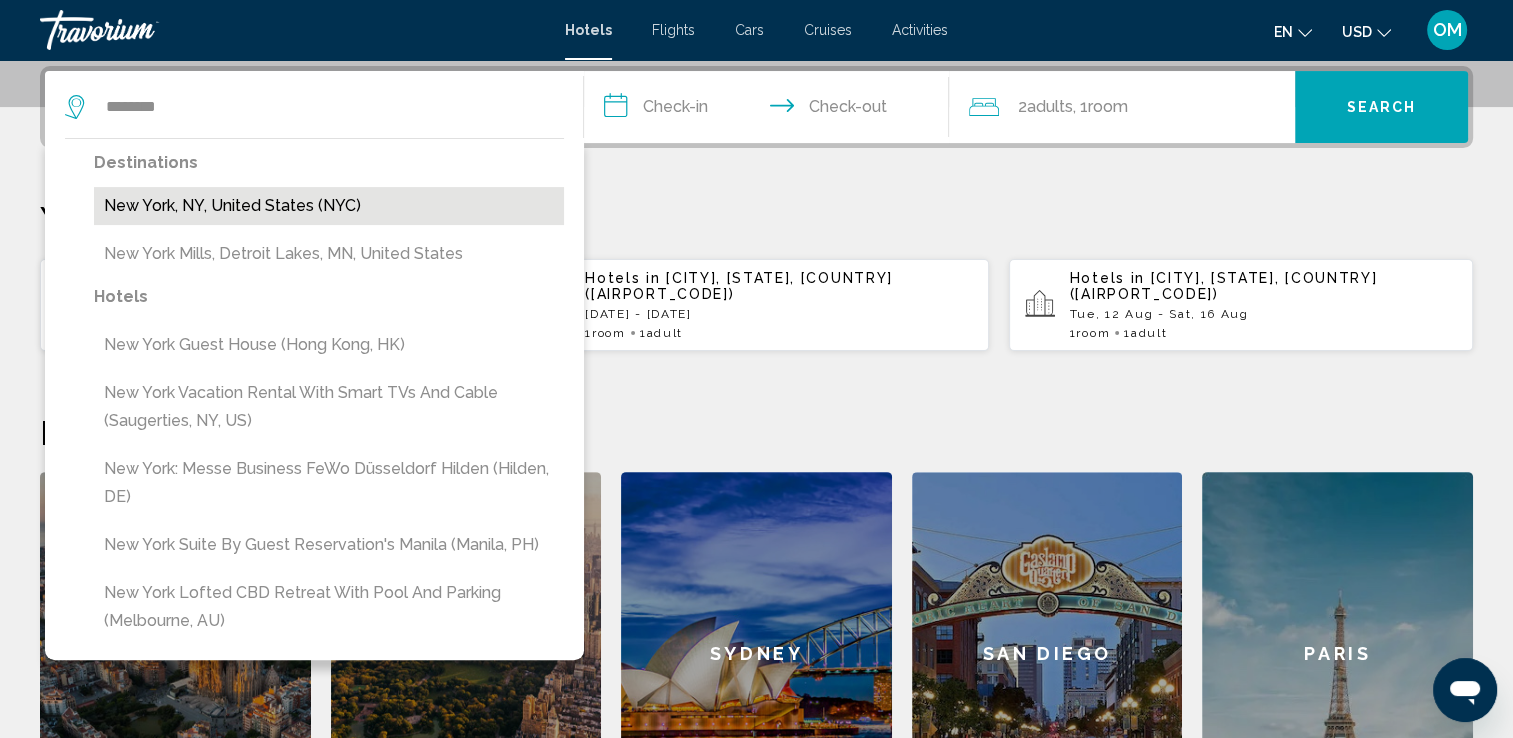 click on "New York, NY, United States (NYC)" at bounding box center (329, 206) 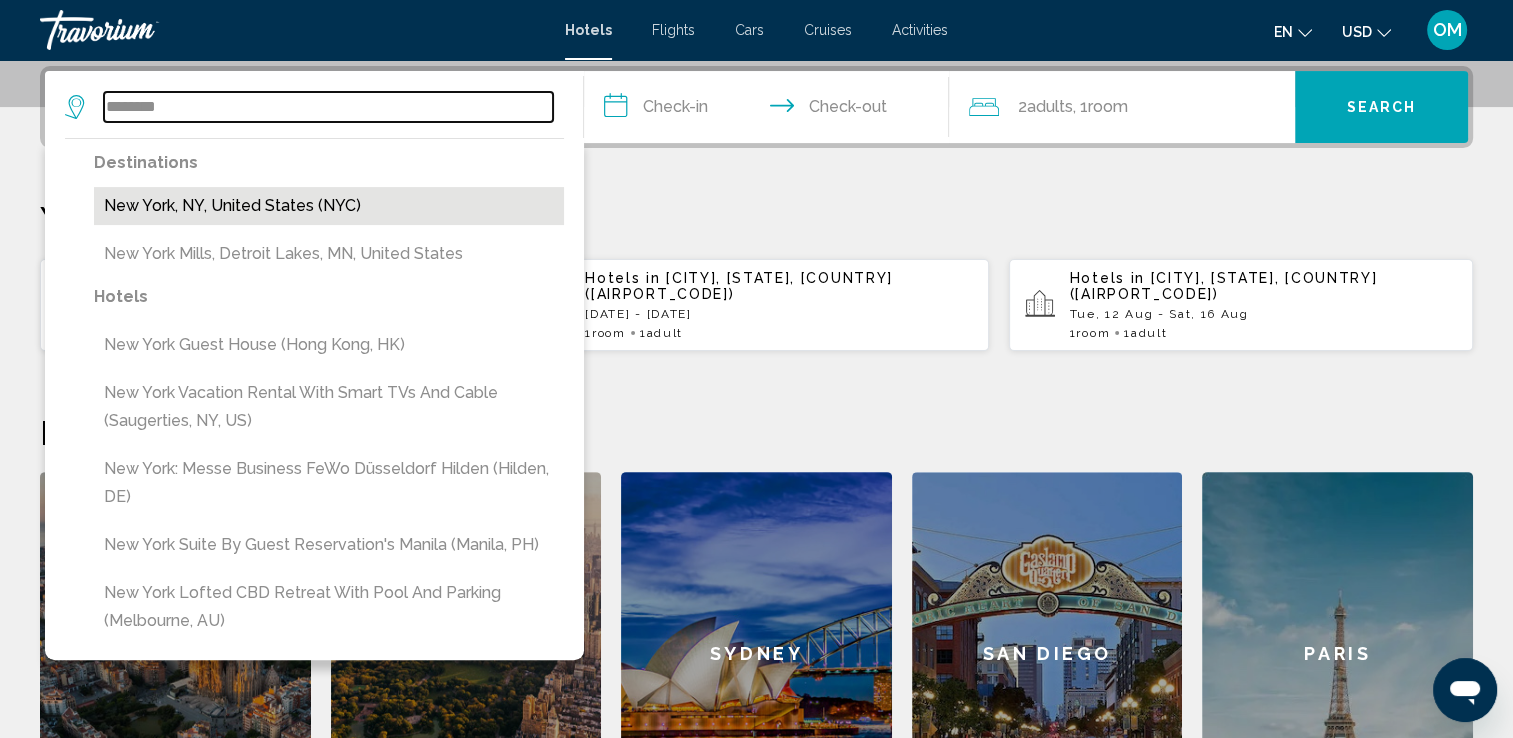 type on "**********" 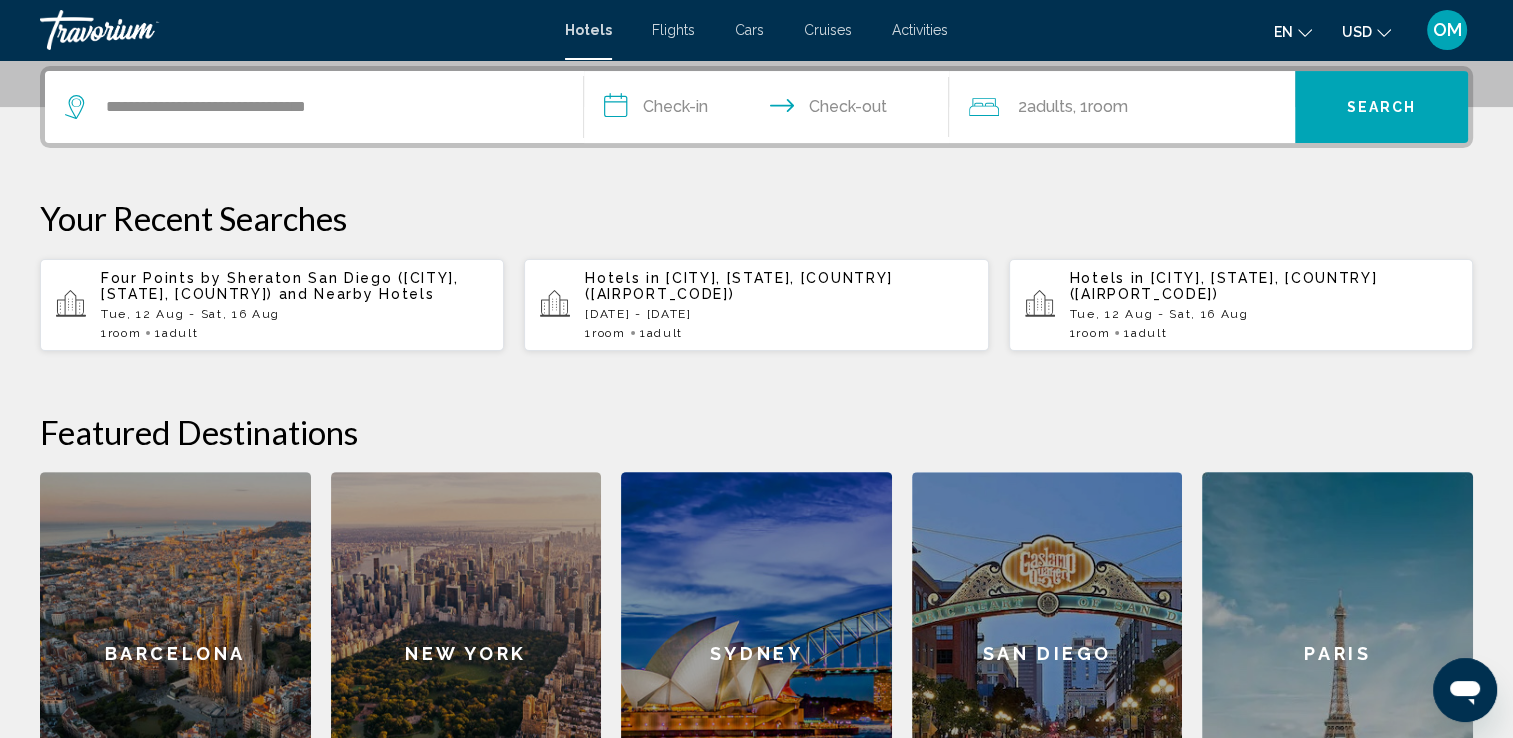 click on "**********" at bounding box center [771, 110] 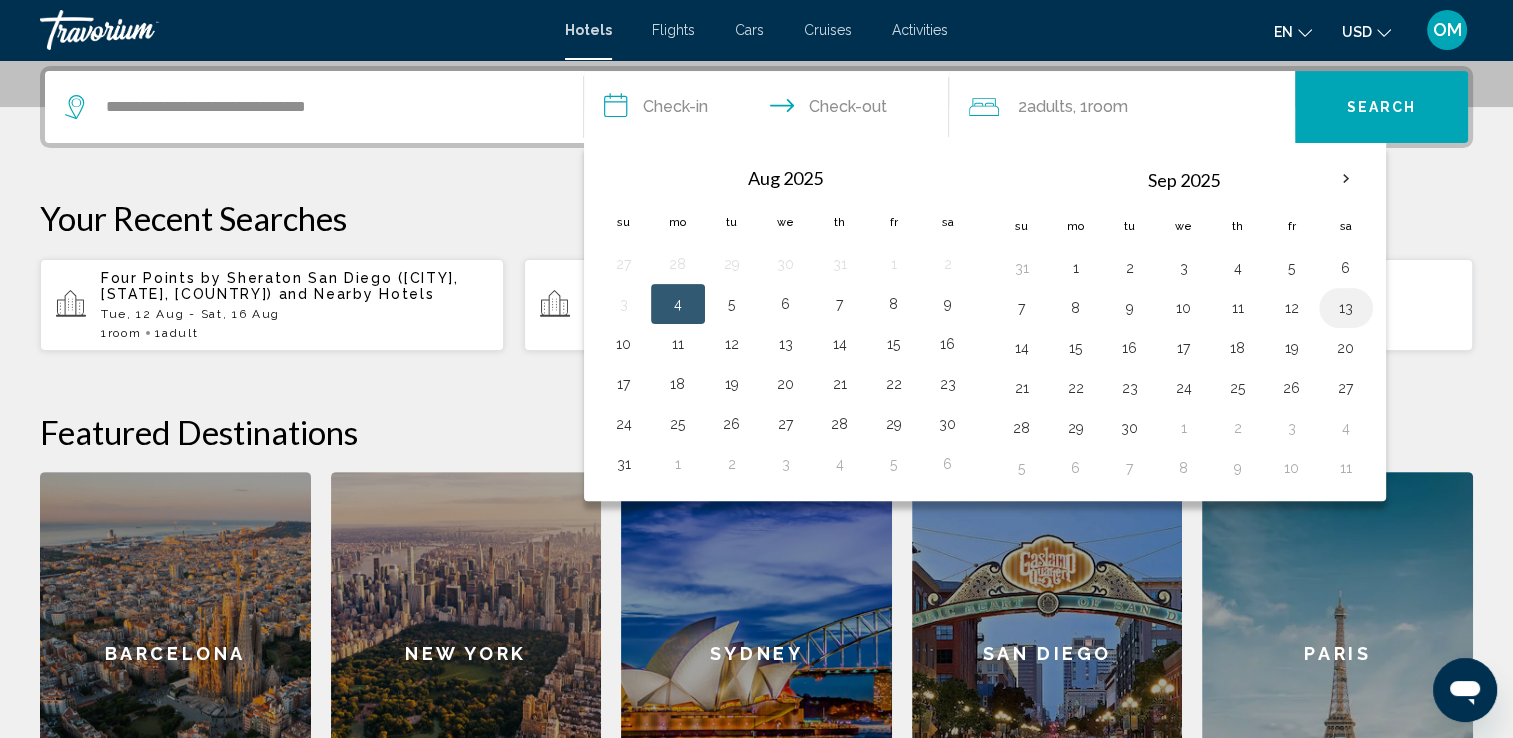 click on "13" at bounding box center (1346, 308) 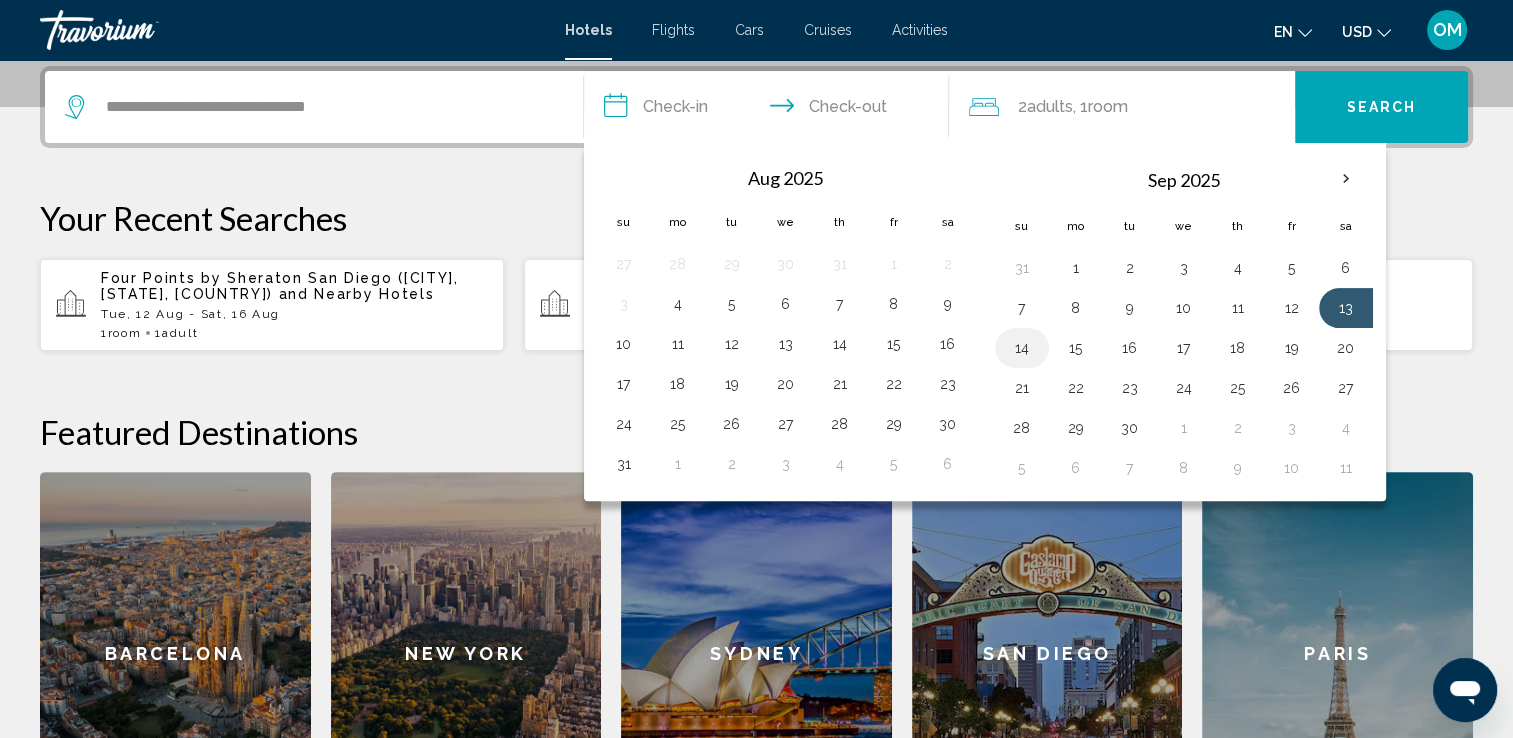 click on "14" at bounding box center [1022, 348] 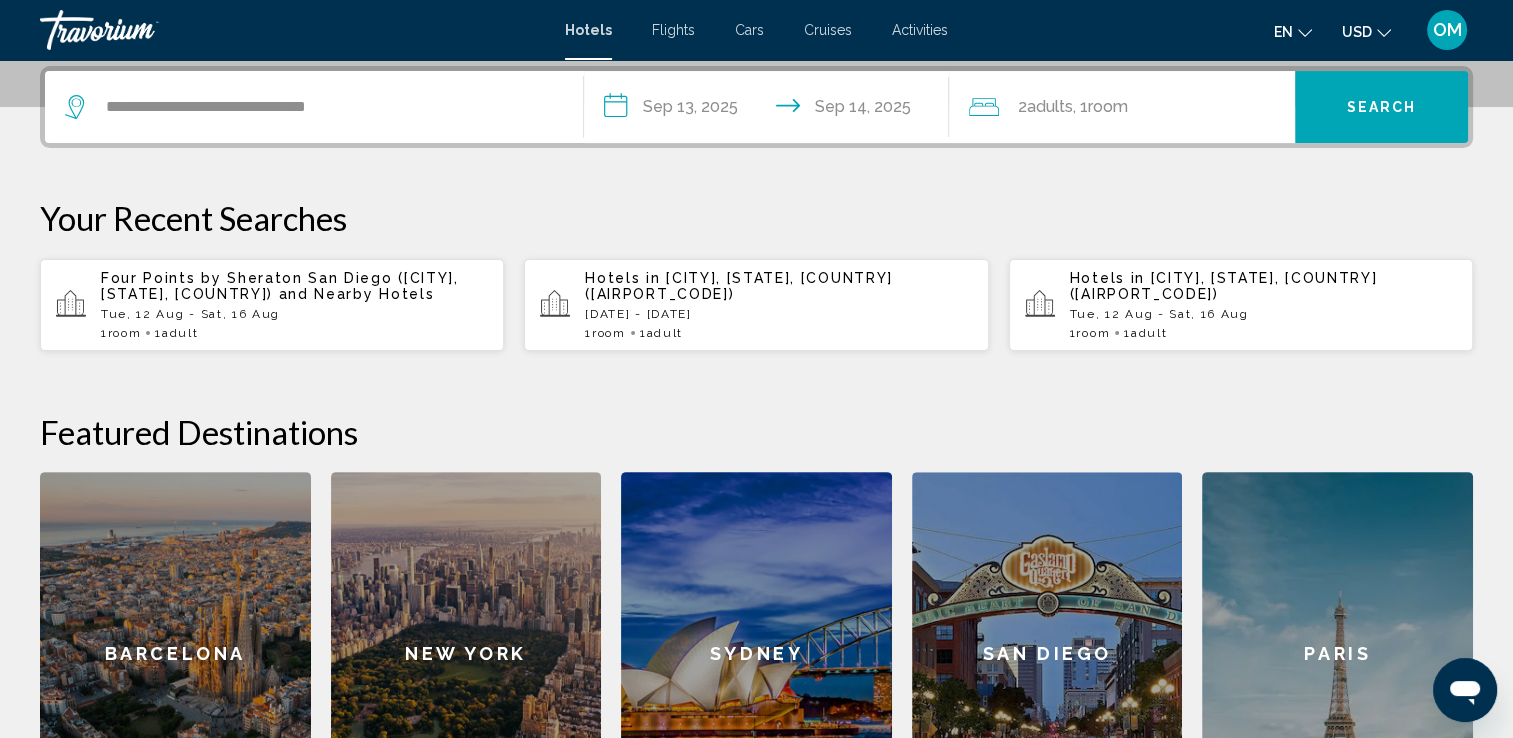 click on "2  Adult Adults , 1  Room rooms" 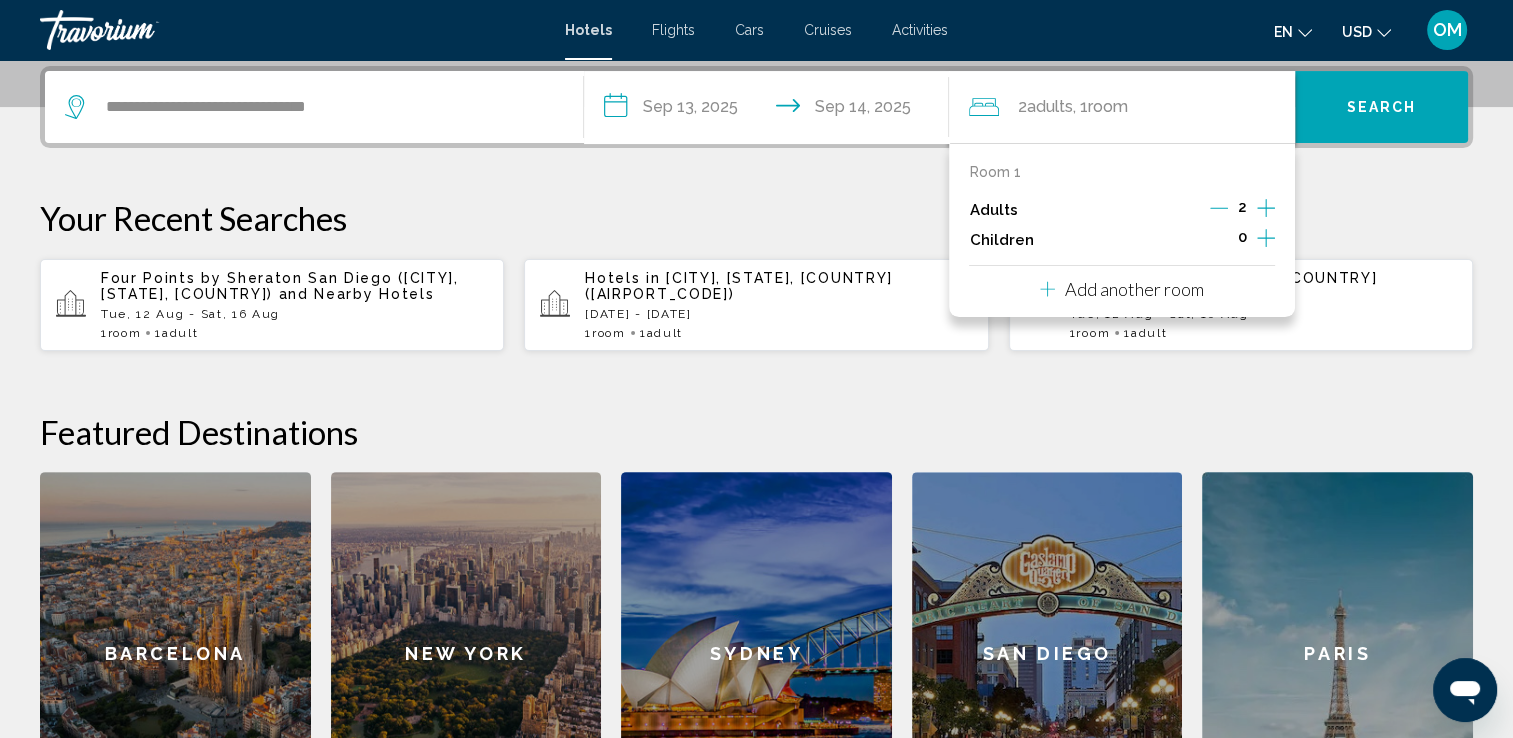 click 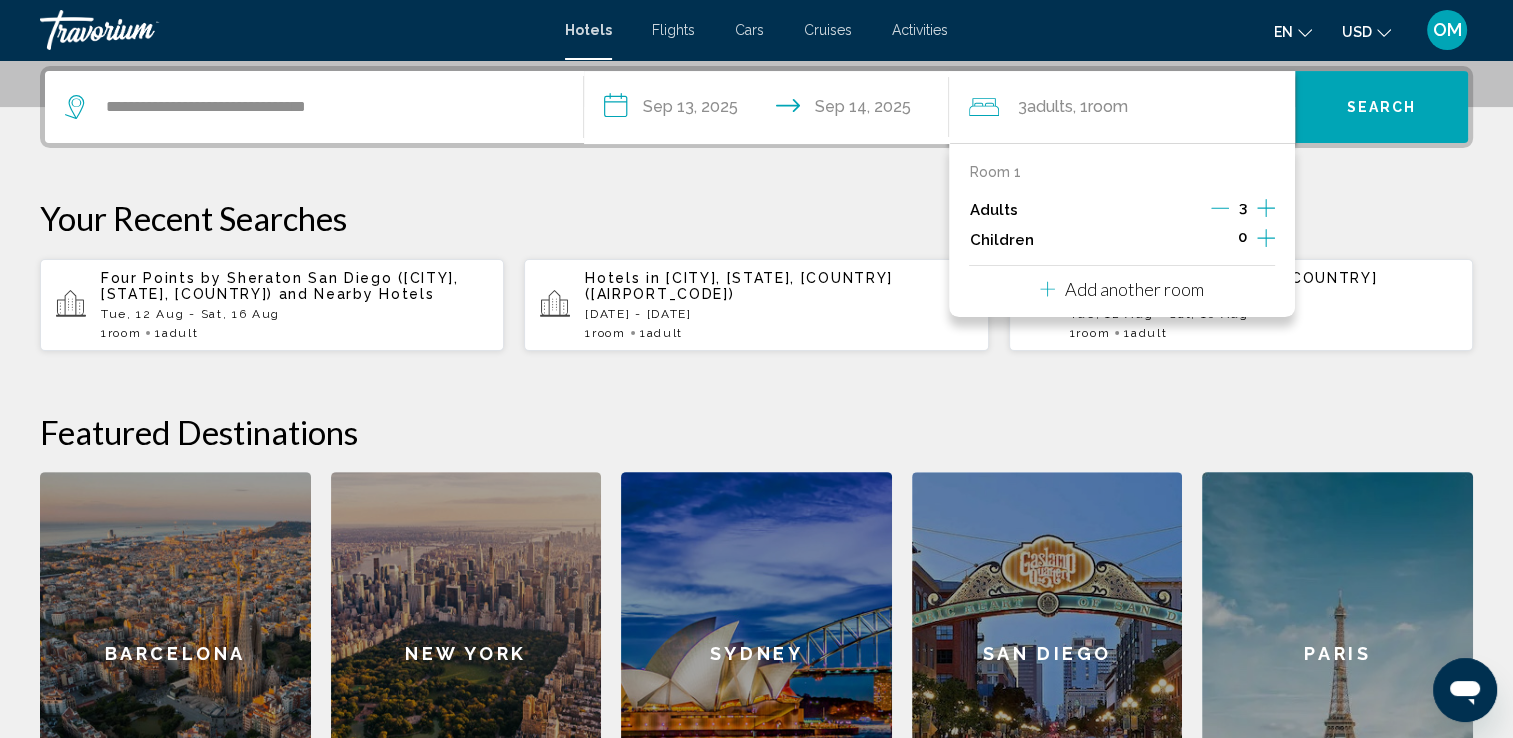 click on "Search" at bounding box center (1382, 108) 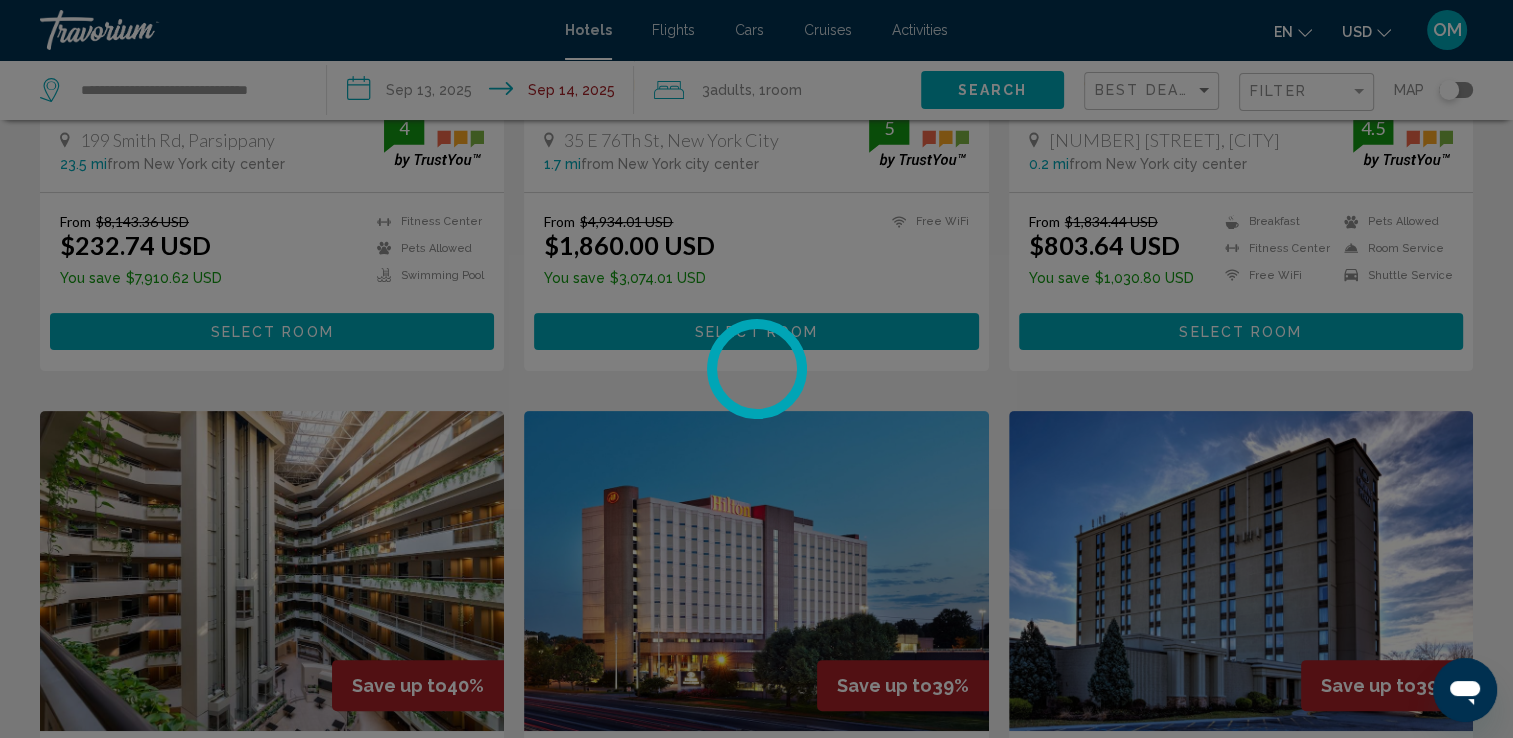 scroll, scrollTop: 0, scrollLeft: 0, axis: both 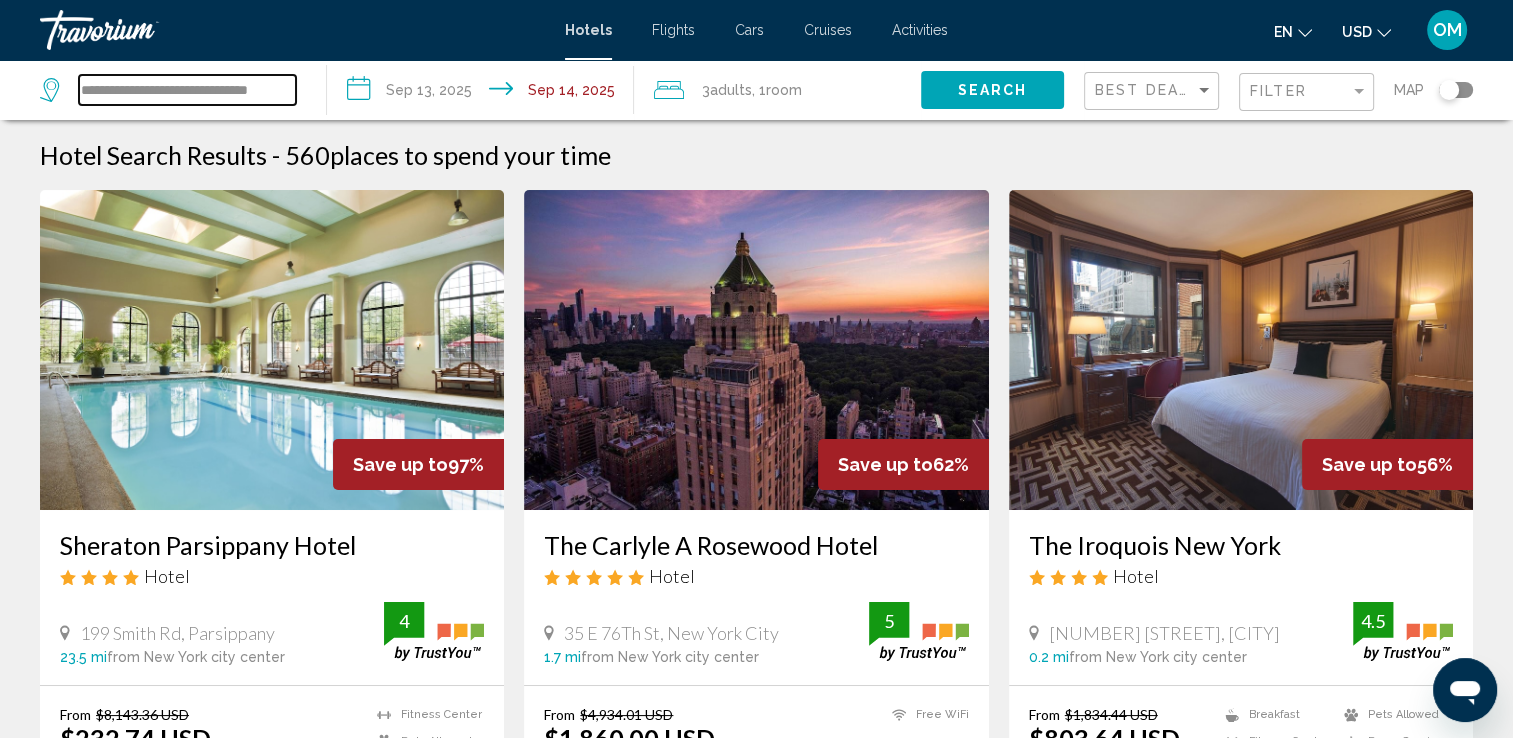 click on "**********" at bounding box center (187, 90) 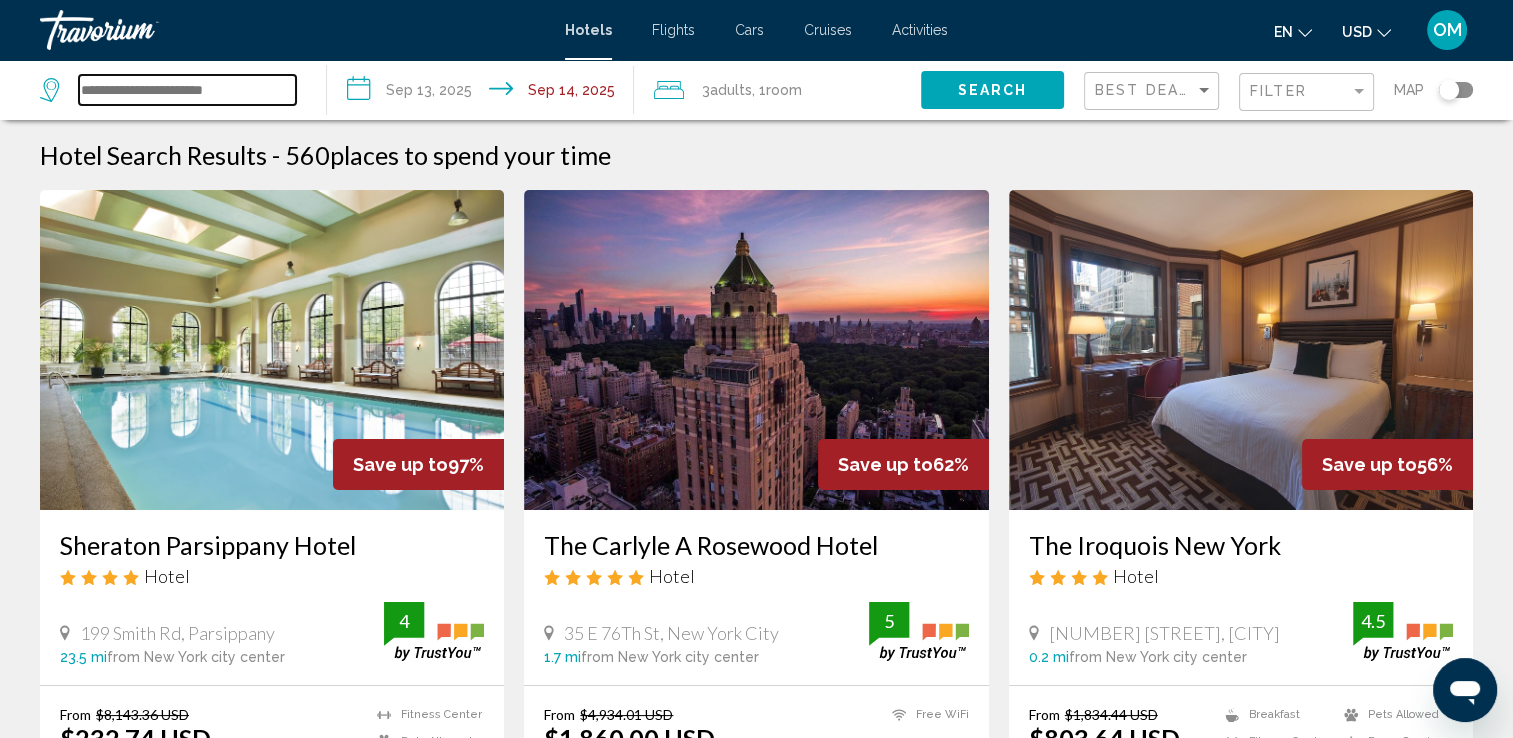 paste on "**********" 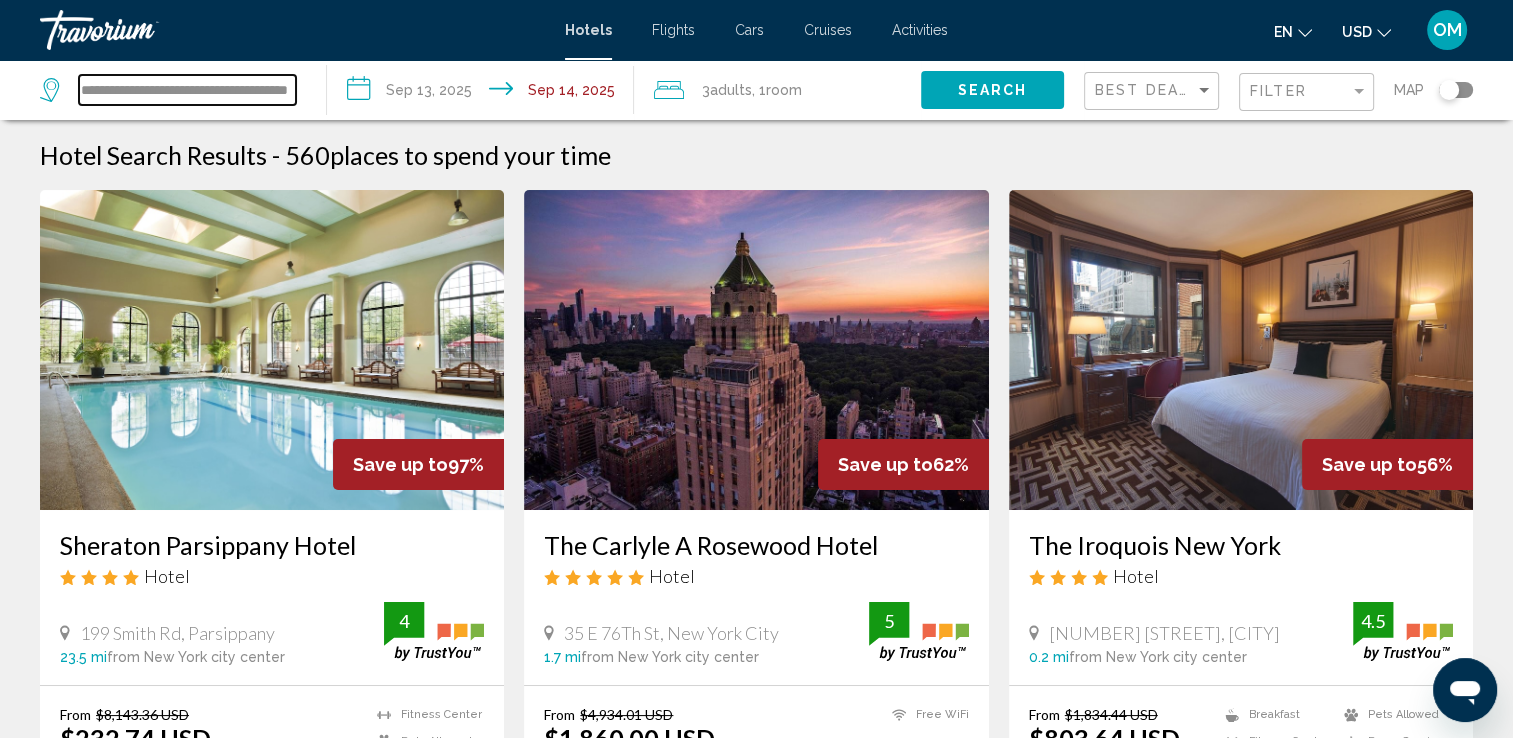 scroll, scrollTop: 0, scrollLeft: 64, axis: horizontal 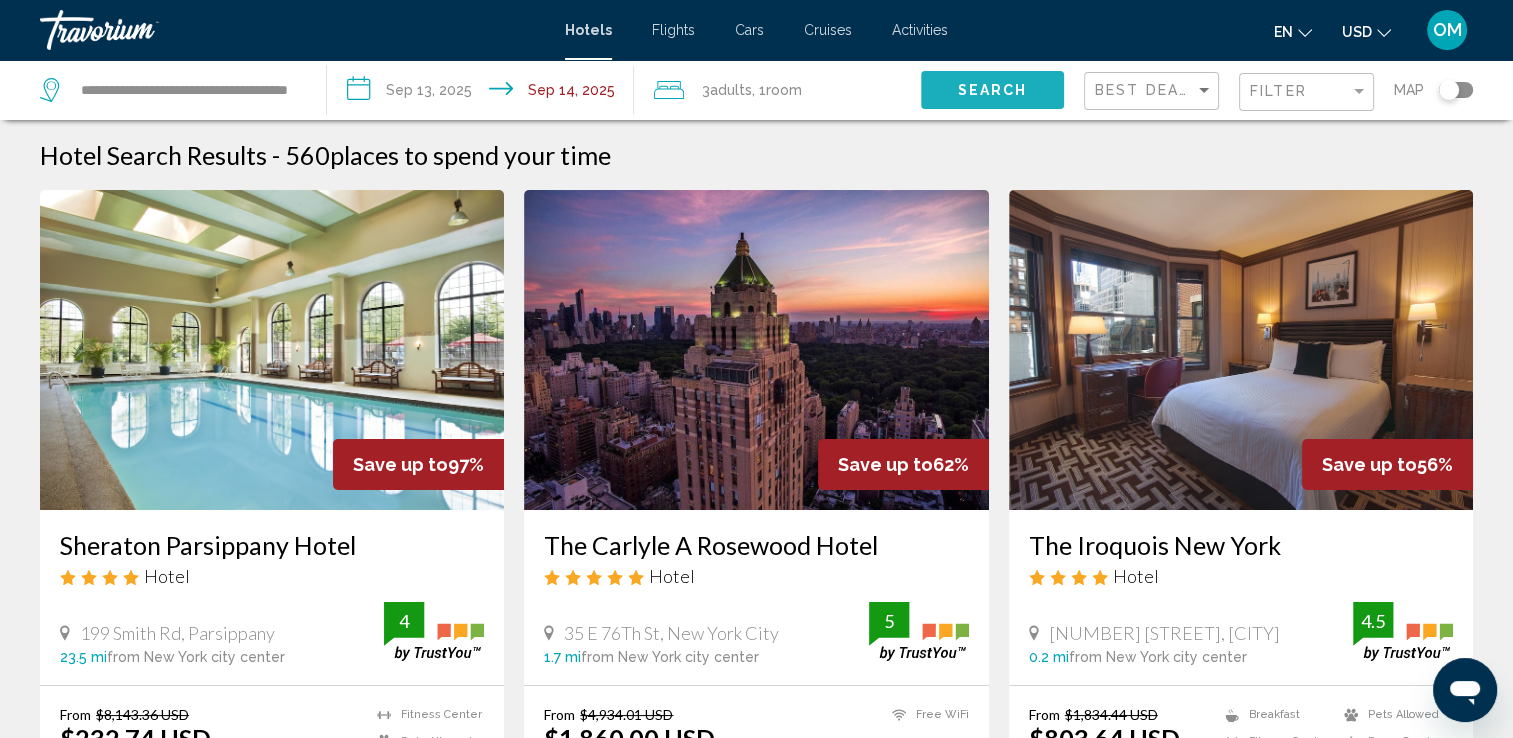 click on "Search" 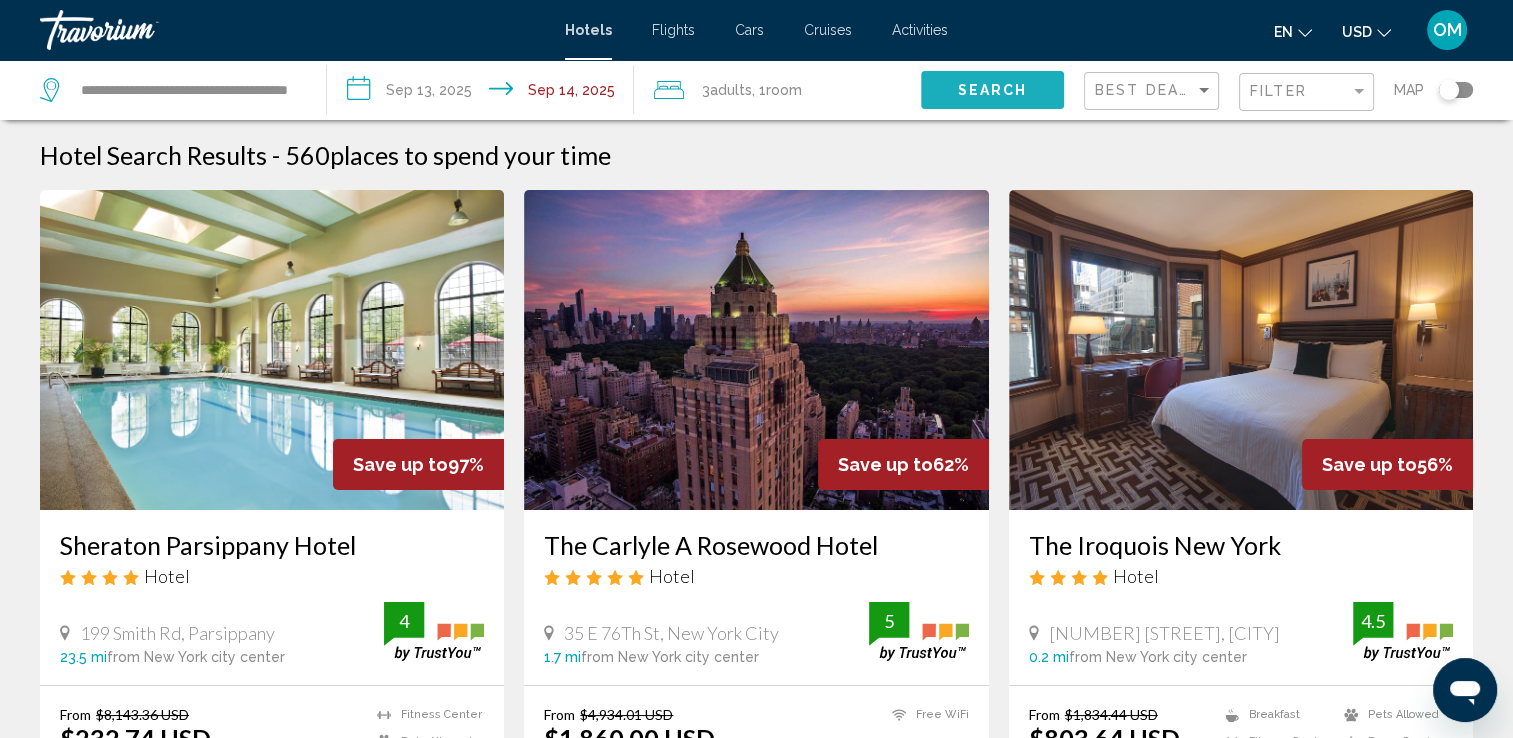 click on "Search" 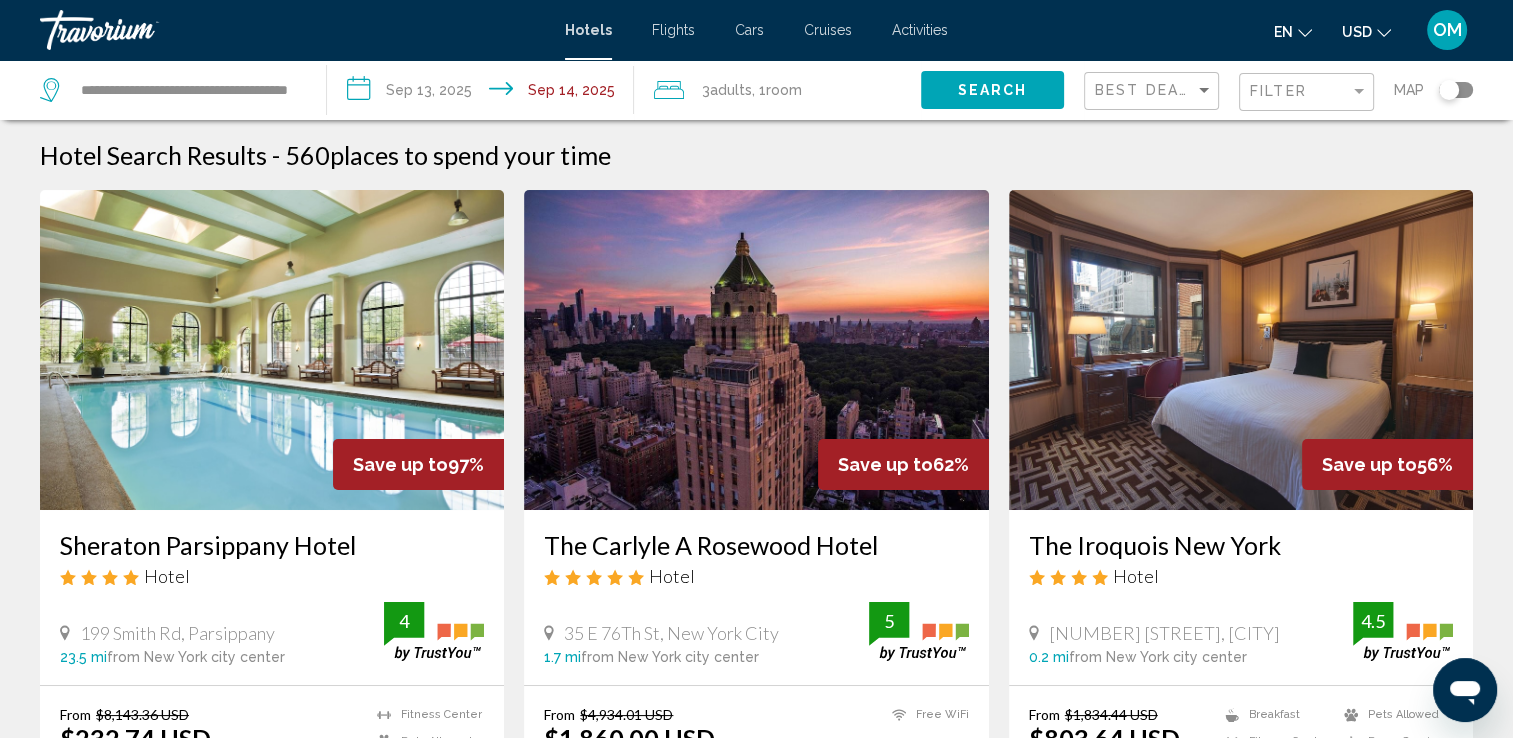 click on "Hotels" at bounding box center [588, 30] 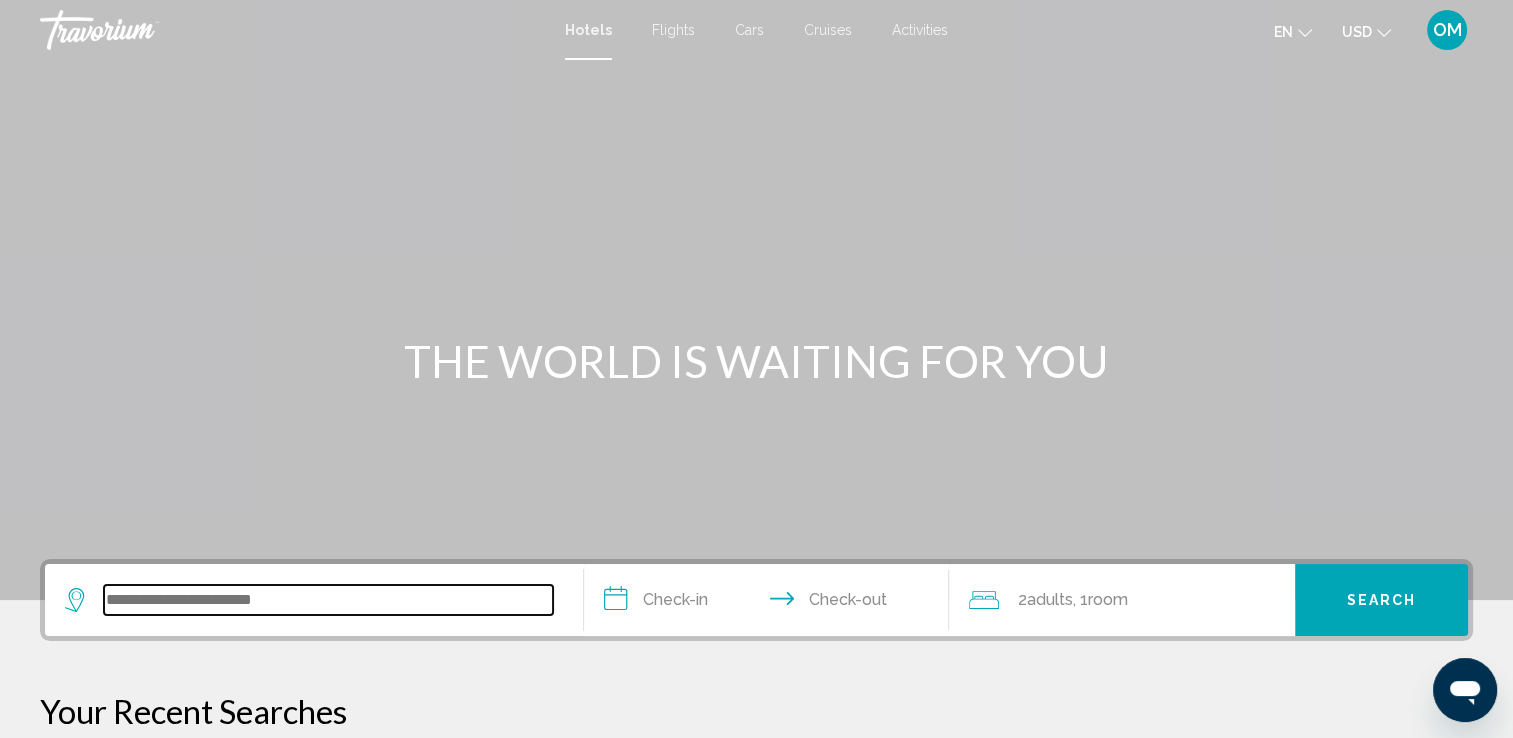 paste on "**********" 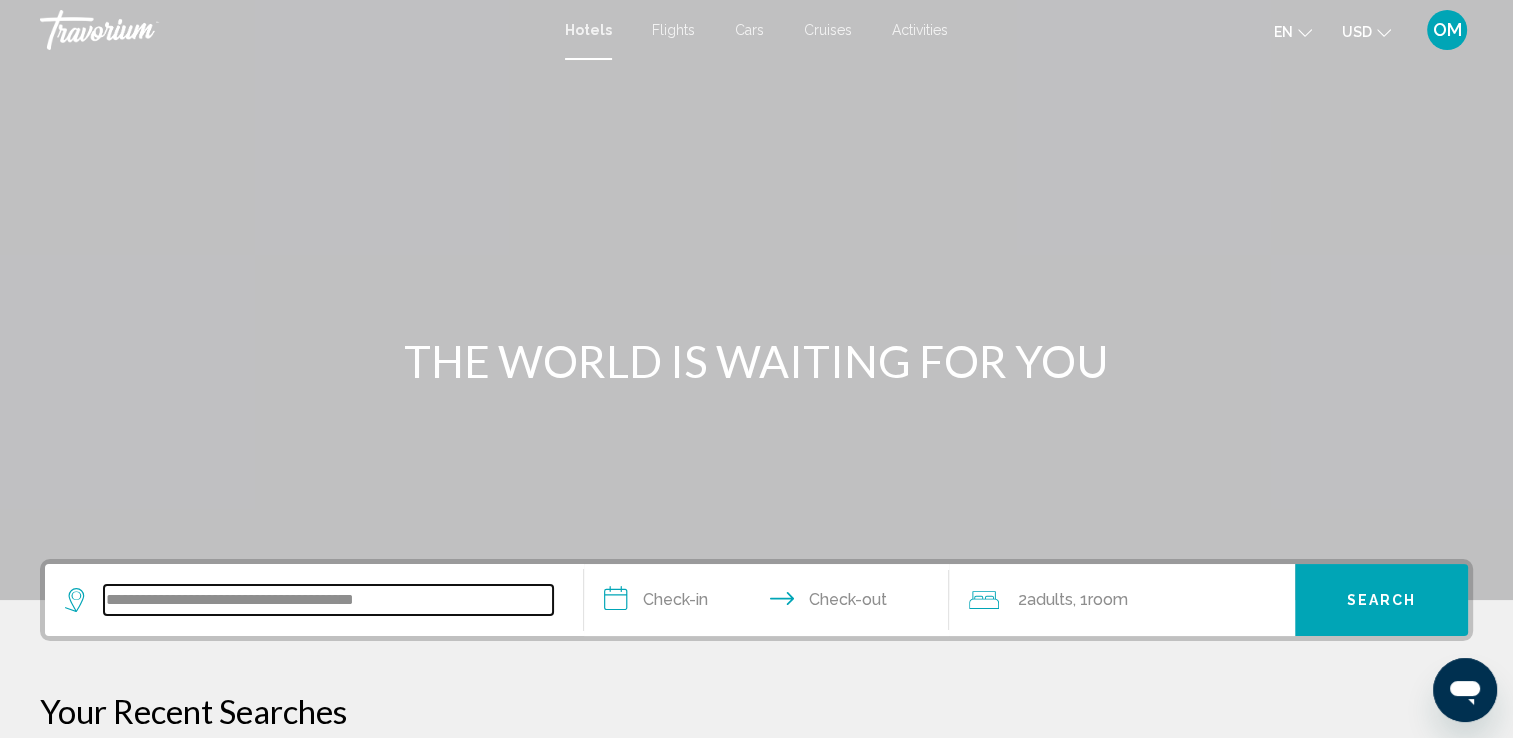 type on "**********" 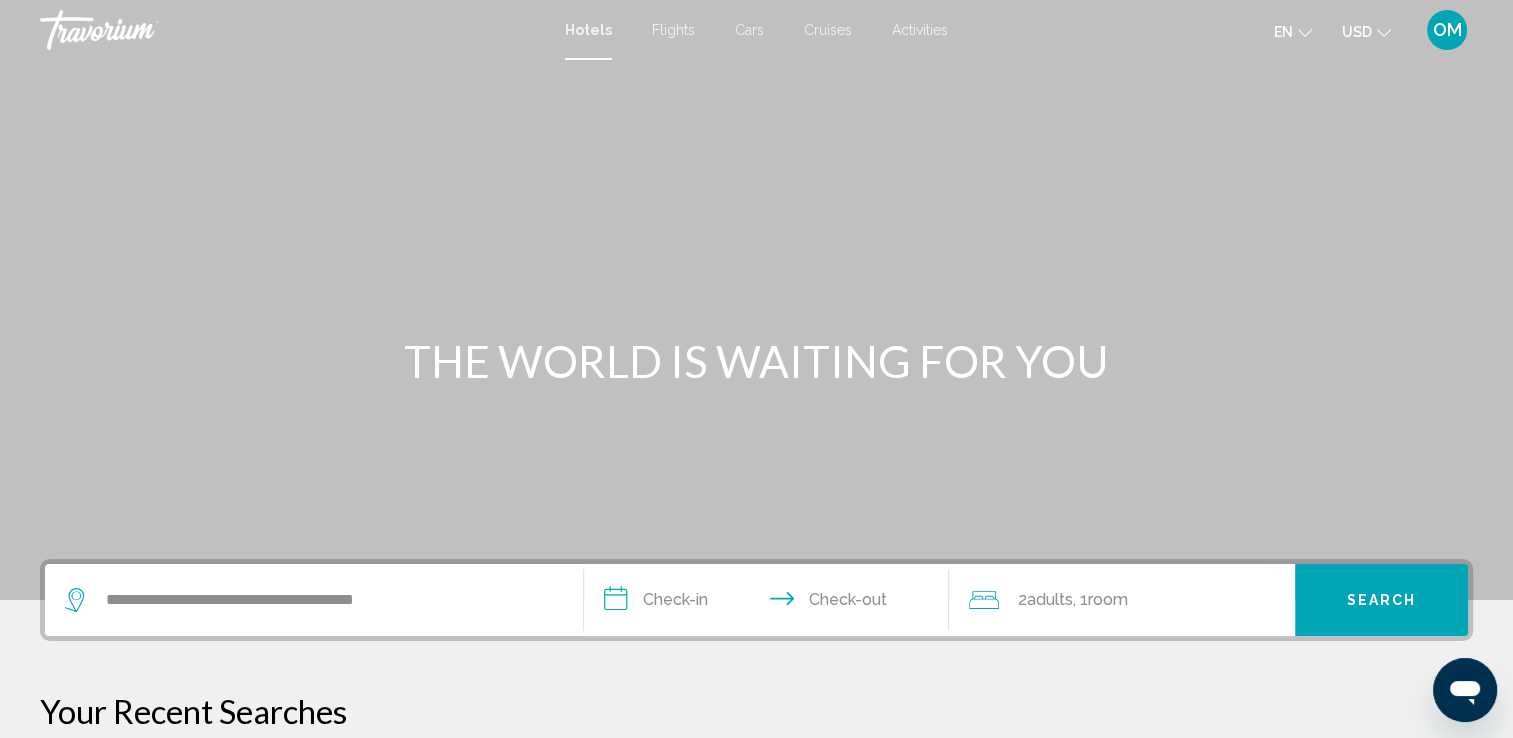 click on "**********" at bounding box center (771, 603) 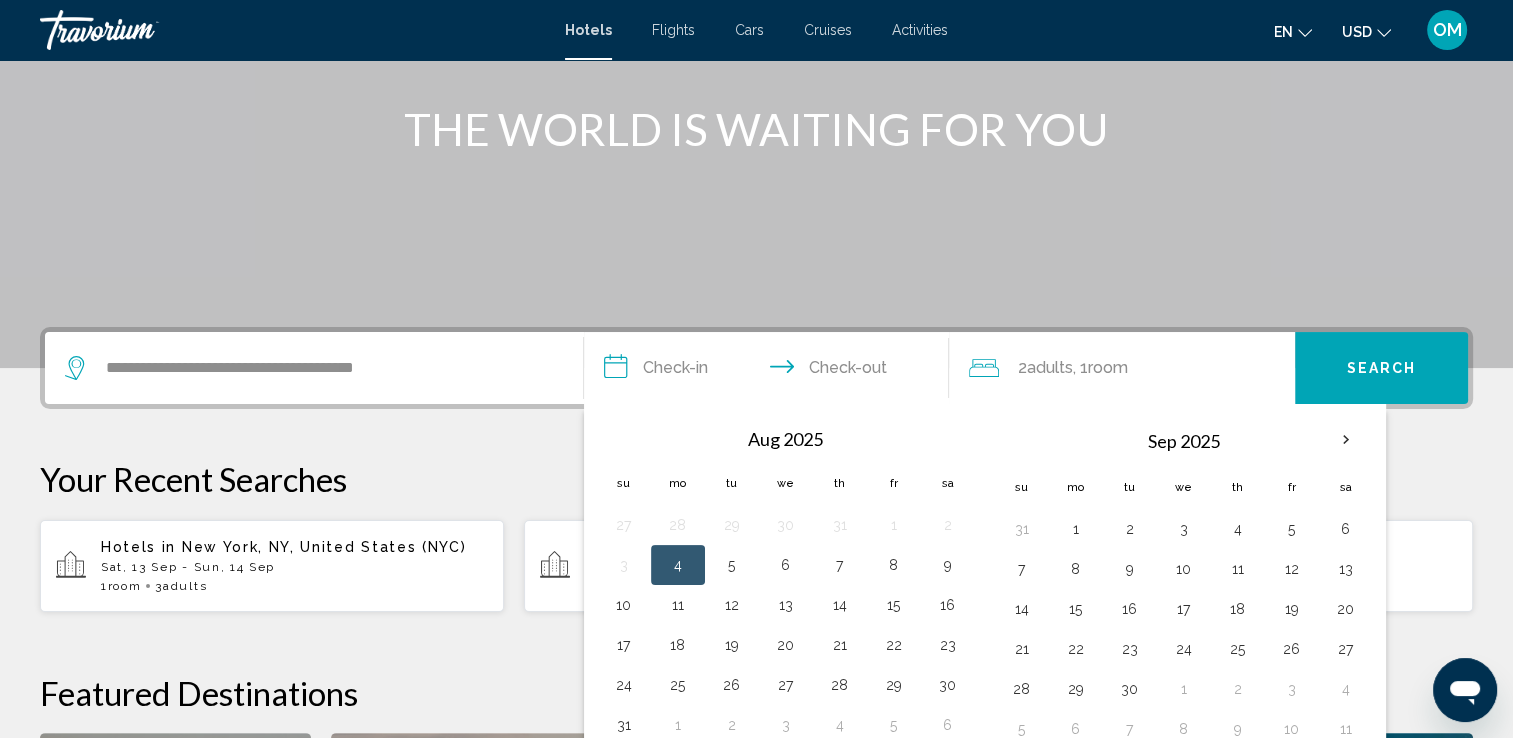 scroll, scrollTop: 493, scrollLeft: 0, axis: vertical 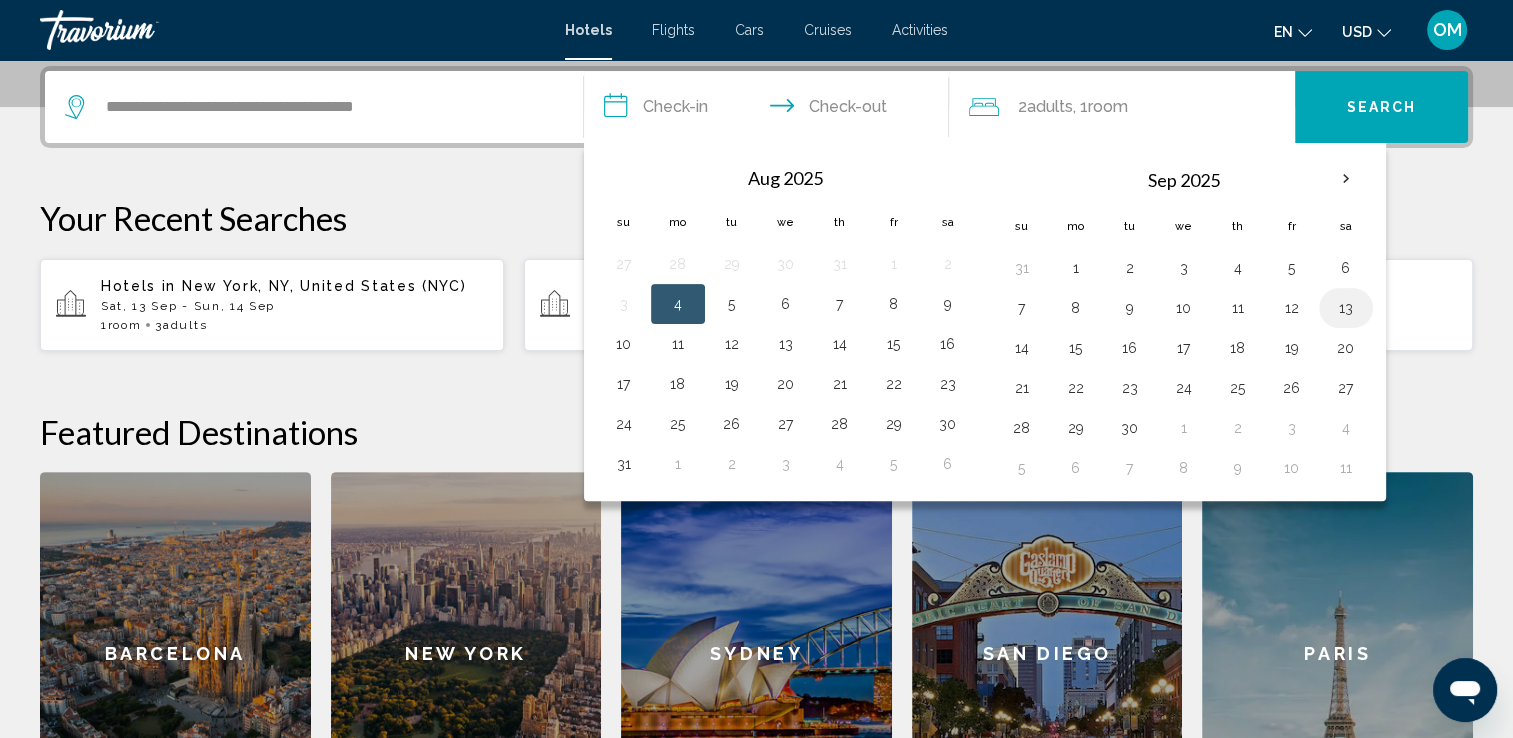 click on "13" at bounding box center [1346, 308] 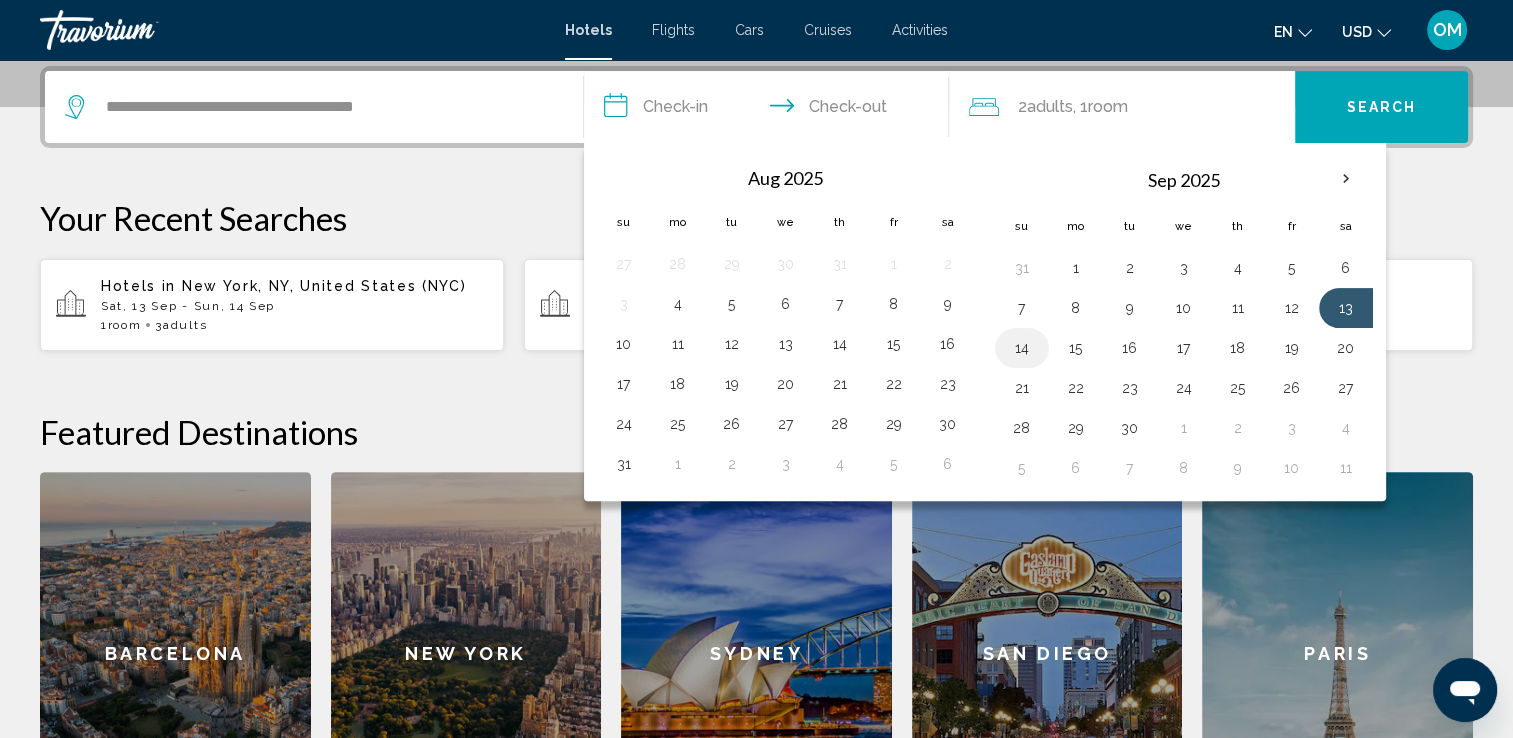 click on "14" at bounding box center [1022, 348] 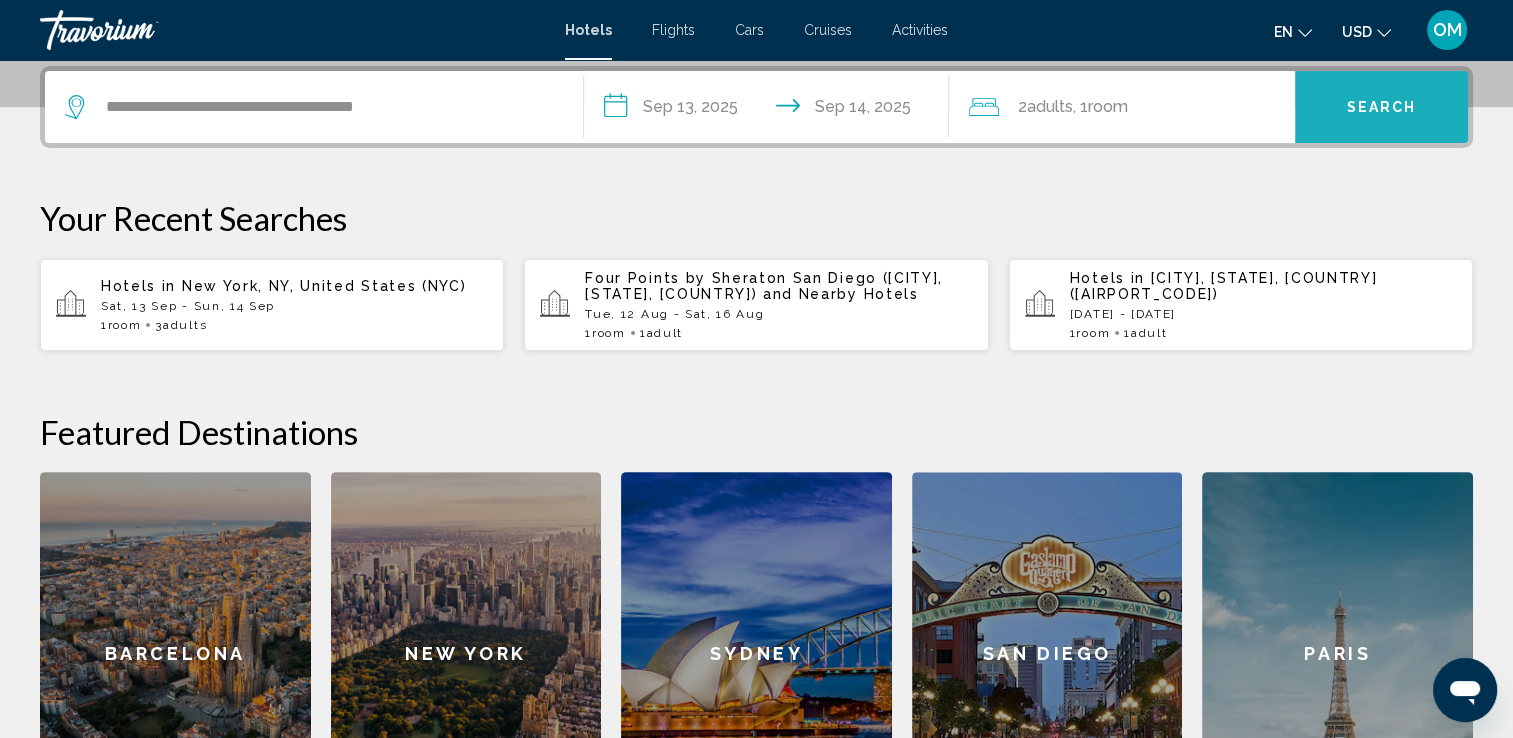 click on "Search" at bounding box center (1381, 107) 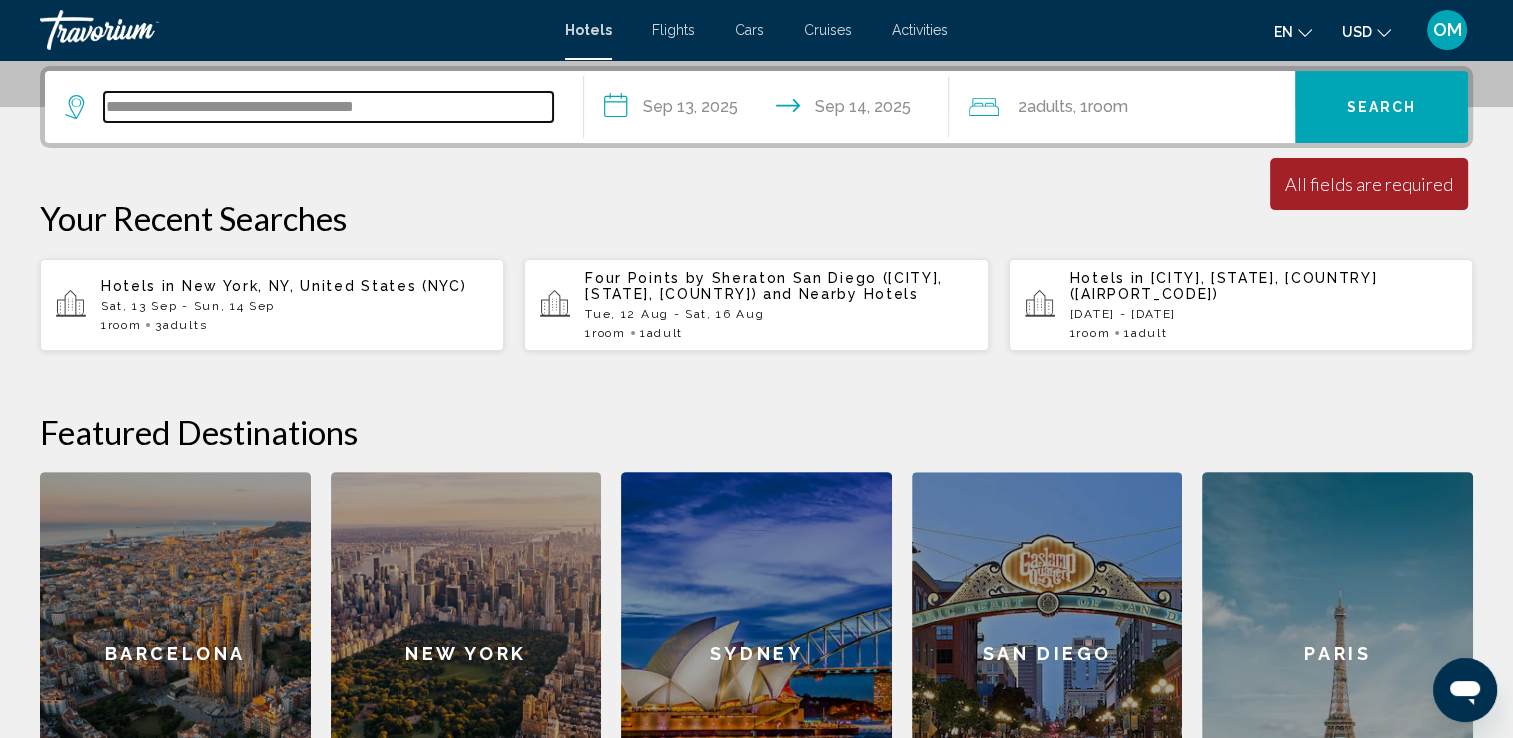 click on "**********" at bounding box center (328, 107) 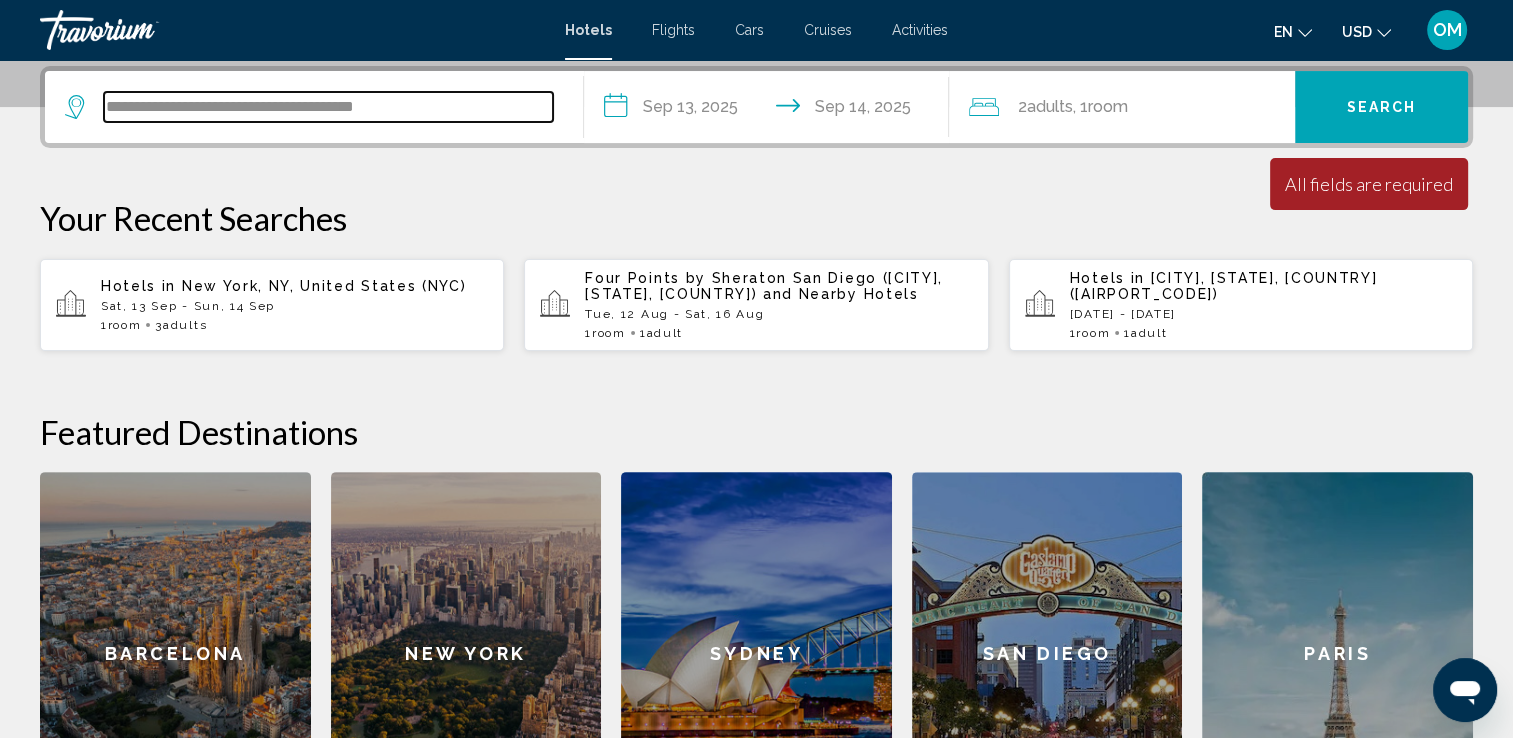 click on "**********" at bounding box center (328, 107) 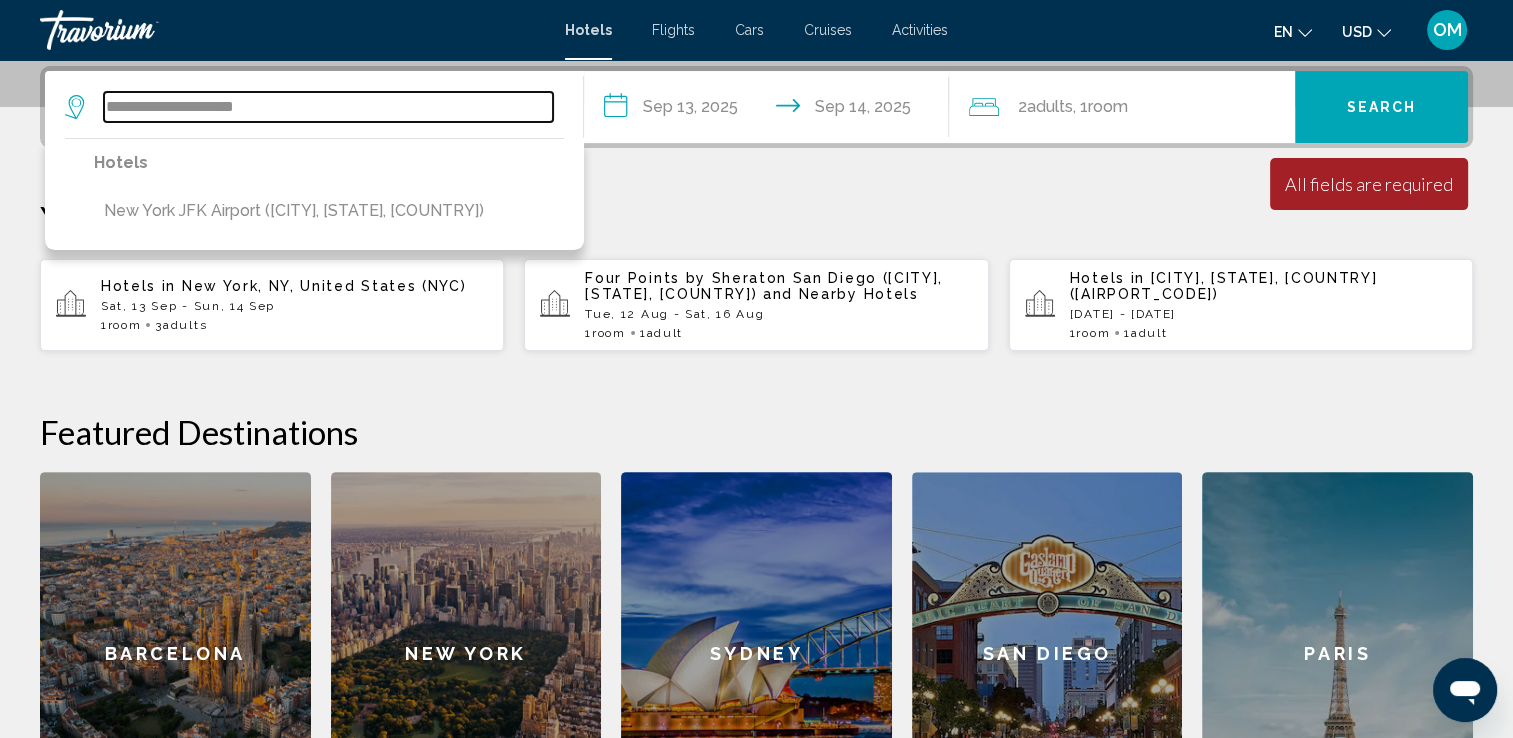 drag, startPoint x: 257, startPoint y: 104, endPoint x: 422, endPoint y: 151, distance: 171.5634 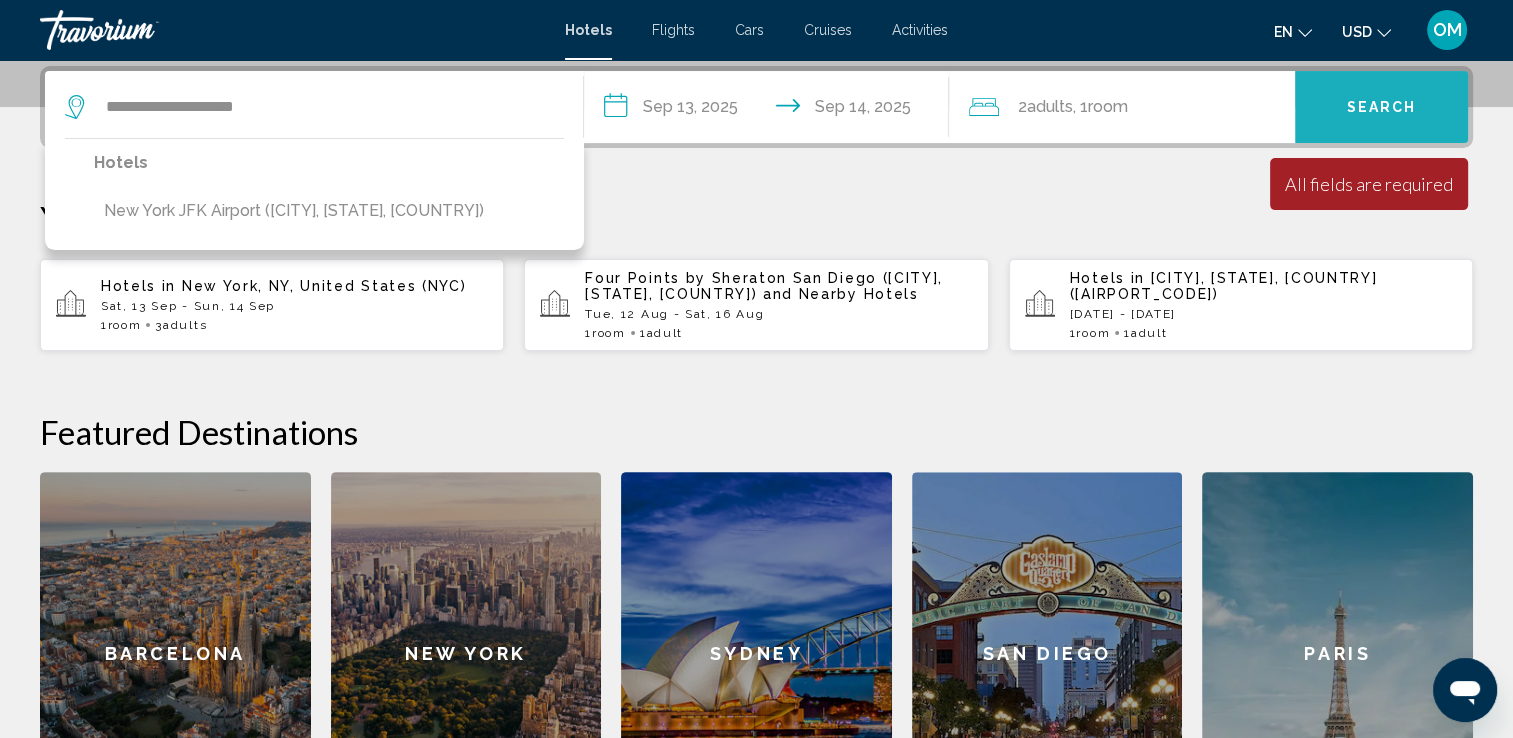 click on "Search" at bounding box center [1381, 107] 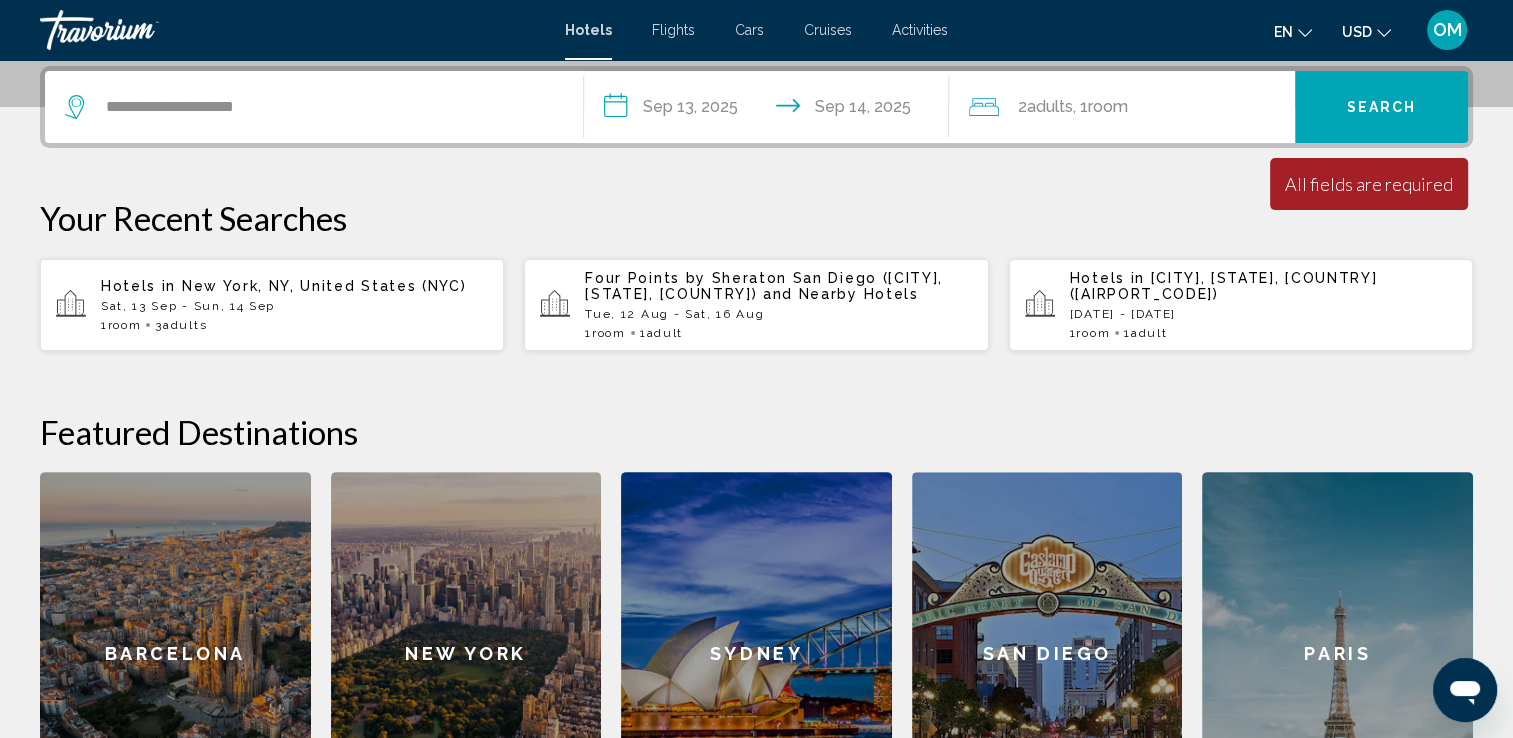click on "Adults" 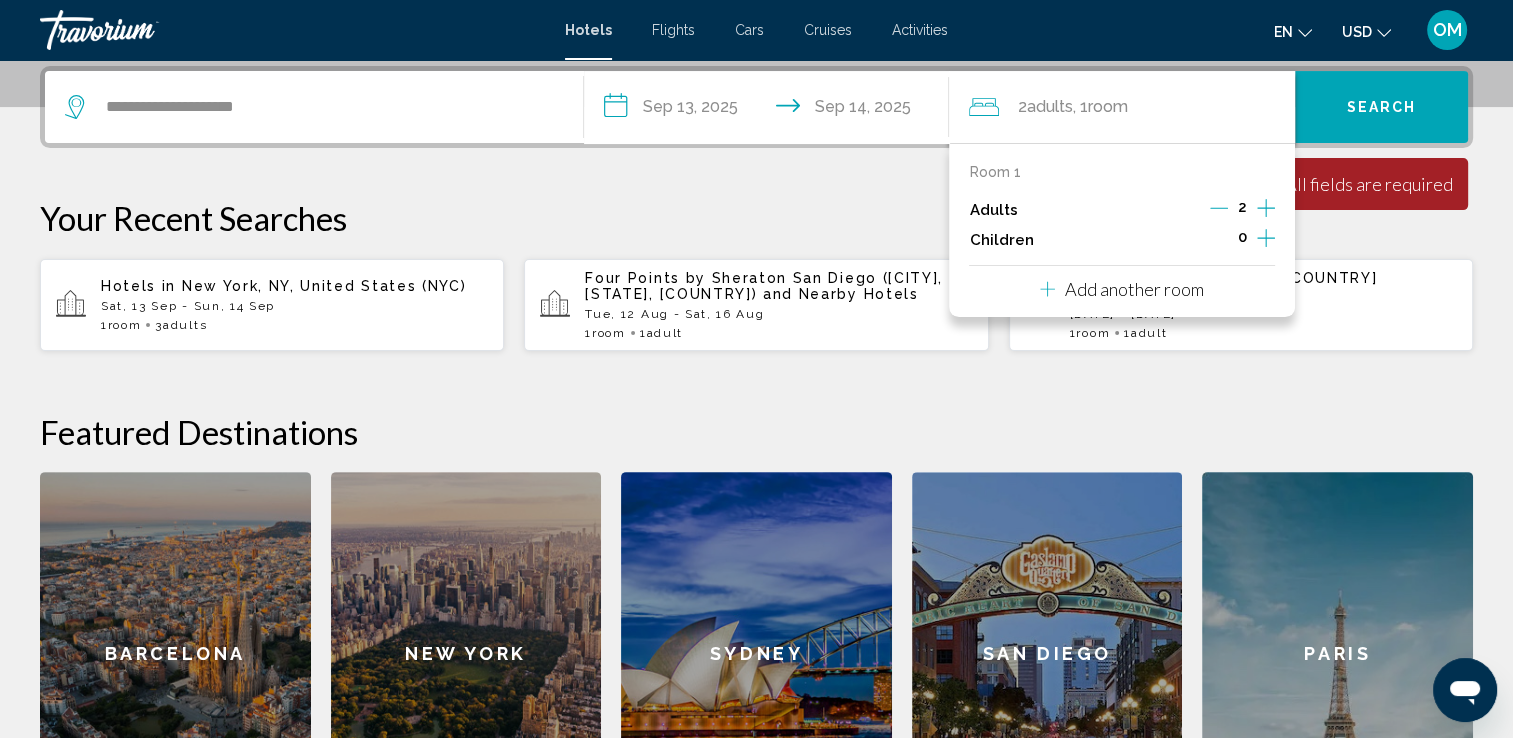 click 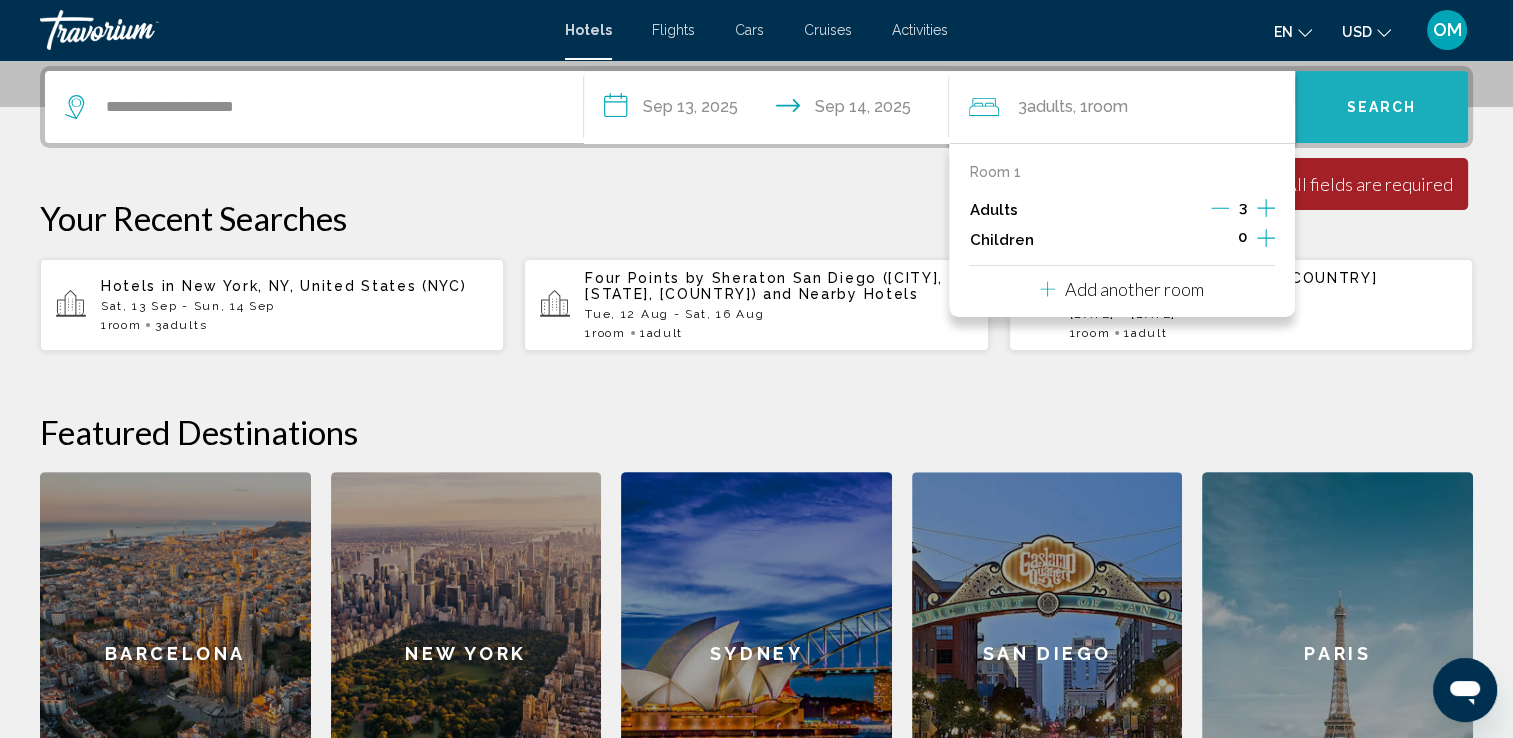click on "Search" at bounding box center [1382, 108] 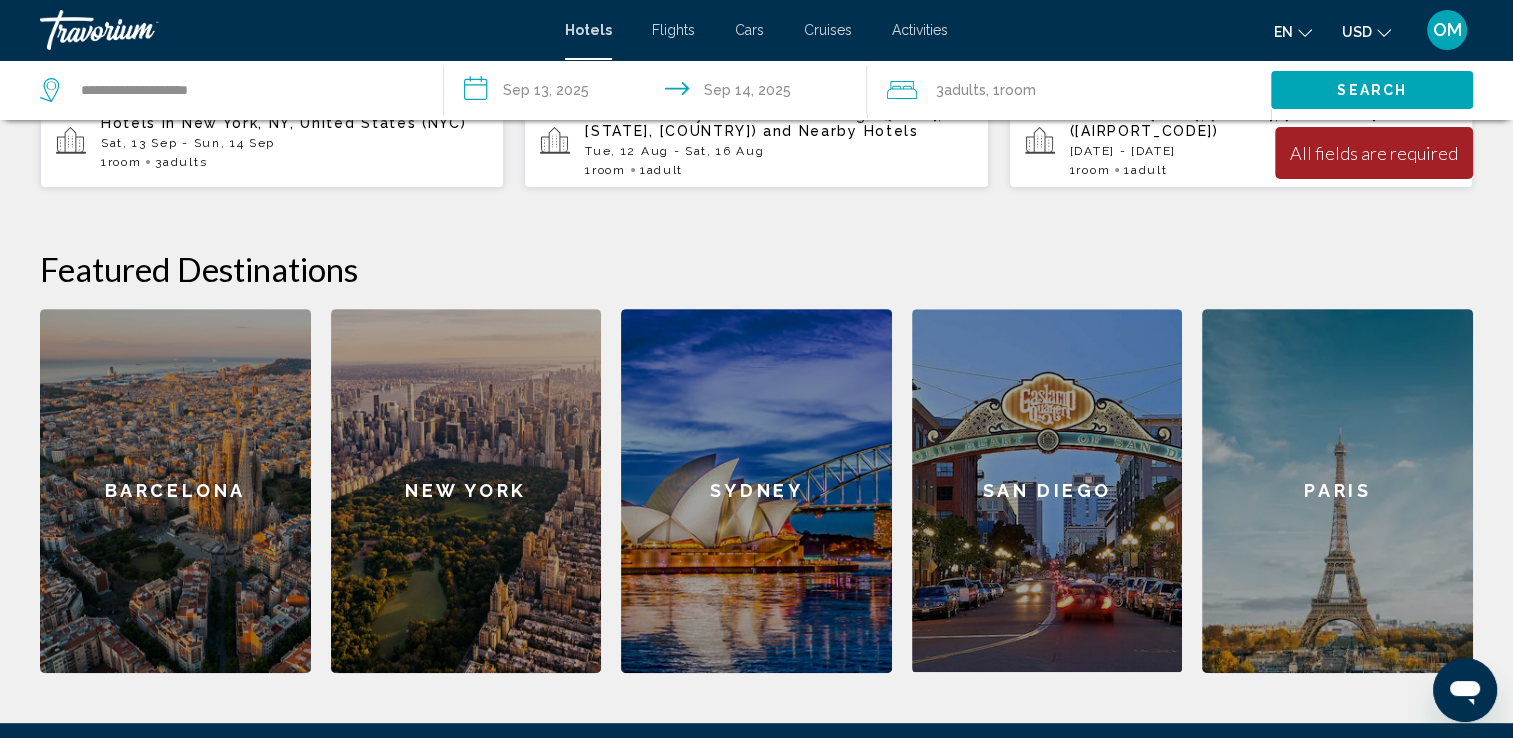 scroll, scrollTop: 660, scrollLeft: 0, axis: vertical 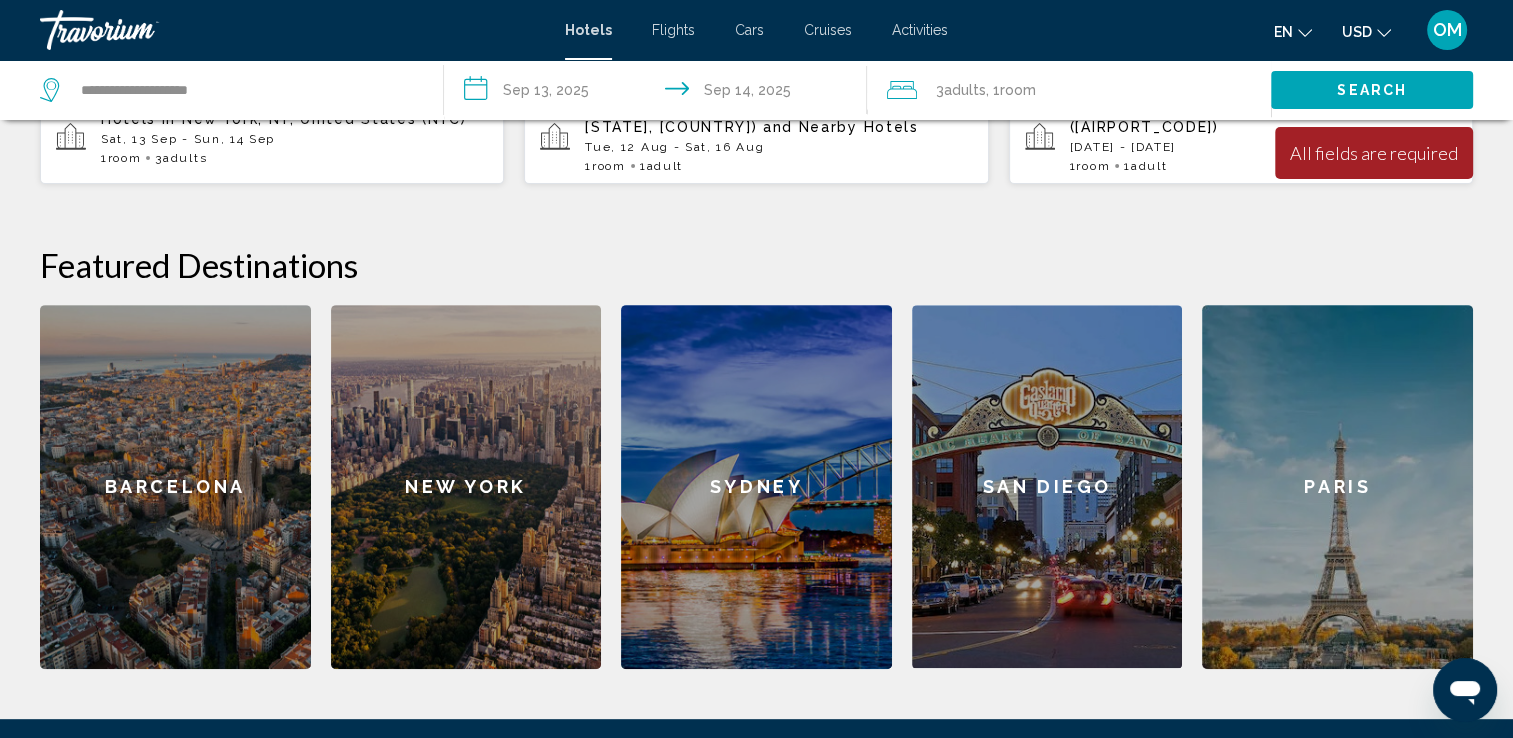 click on "New York" 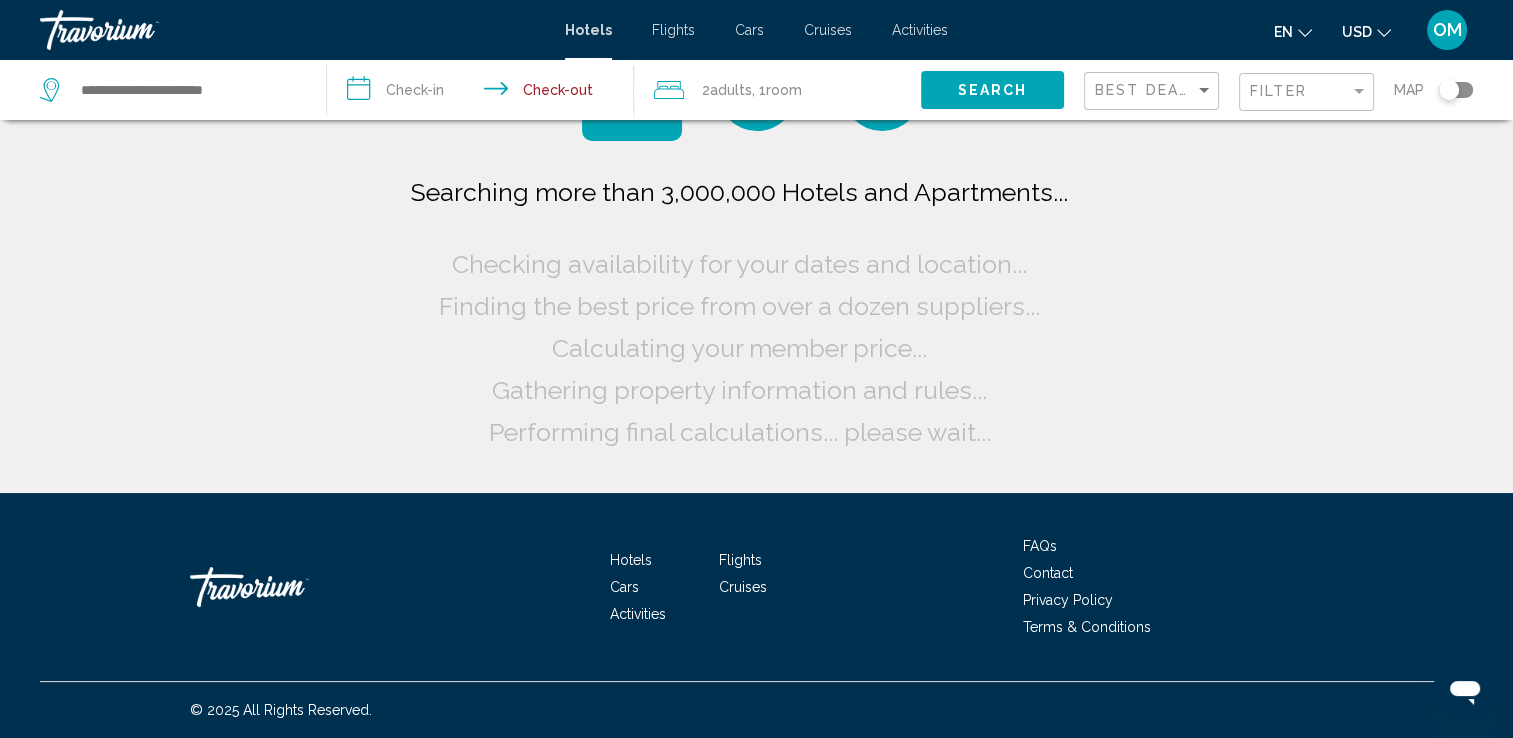 scroll, scrollTop: 0, scrollLeft: 0, axis: both 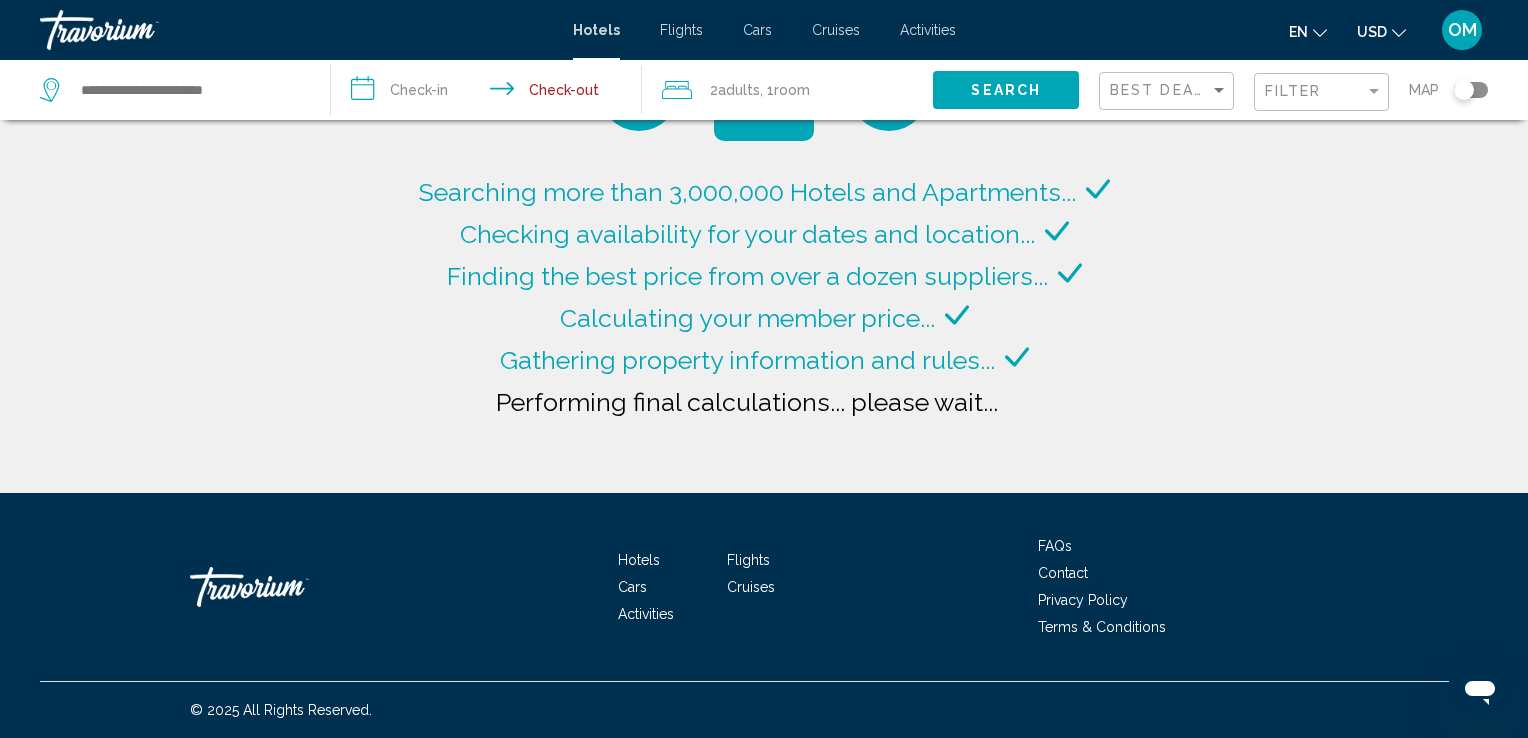 type on "**********" 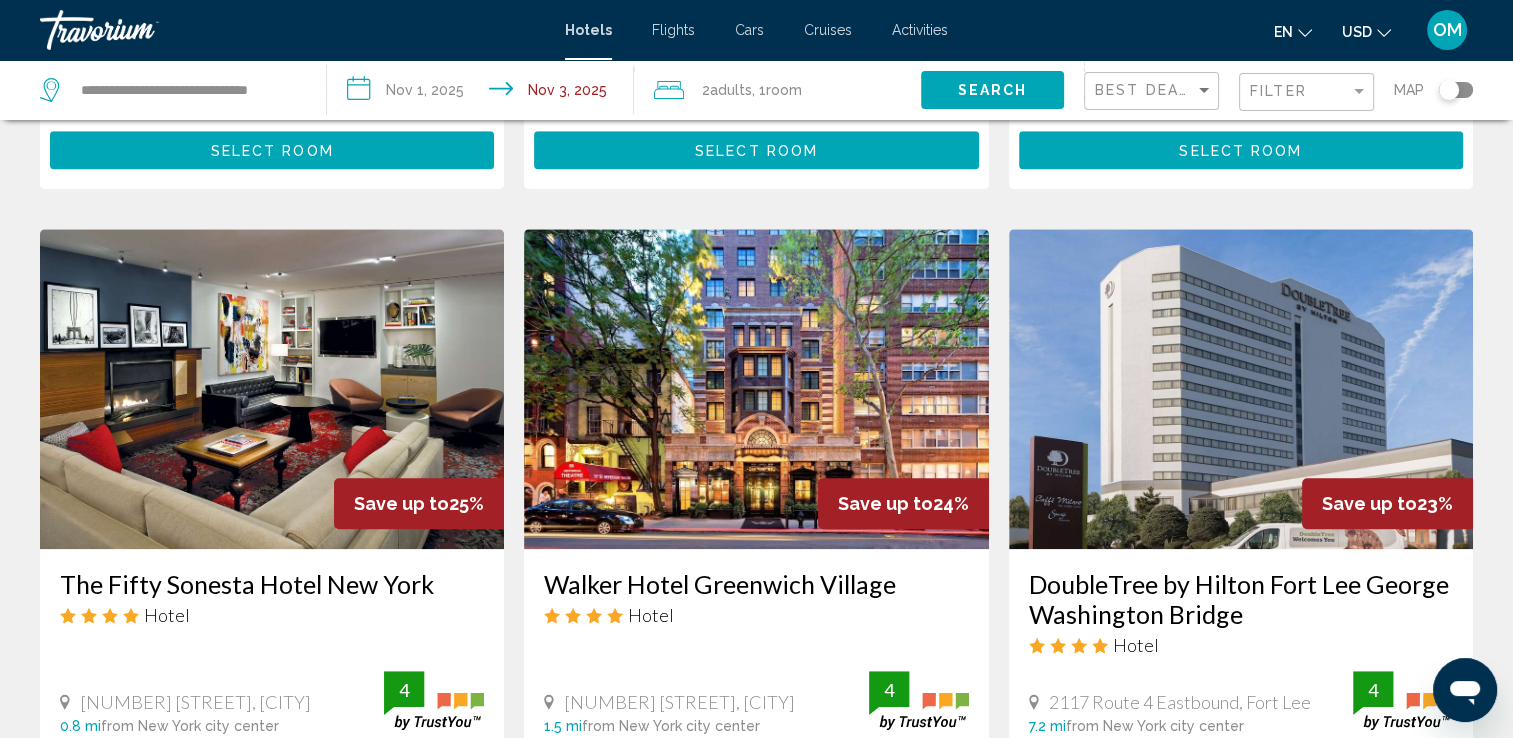 scroll, scrollTop: 0, scrollLeft: 0, axis: both 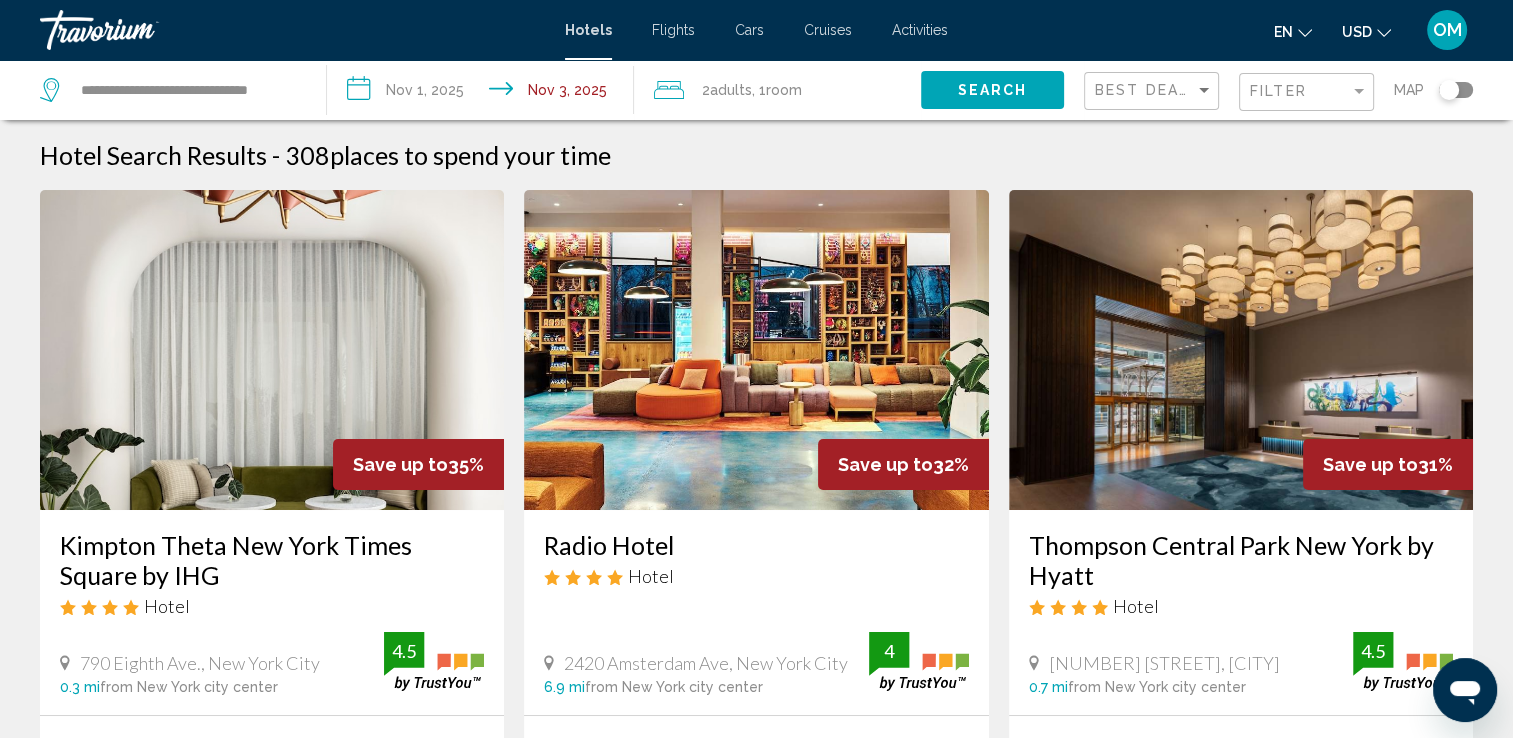 click on "**********" at bounding box center [484, 93] 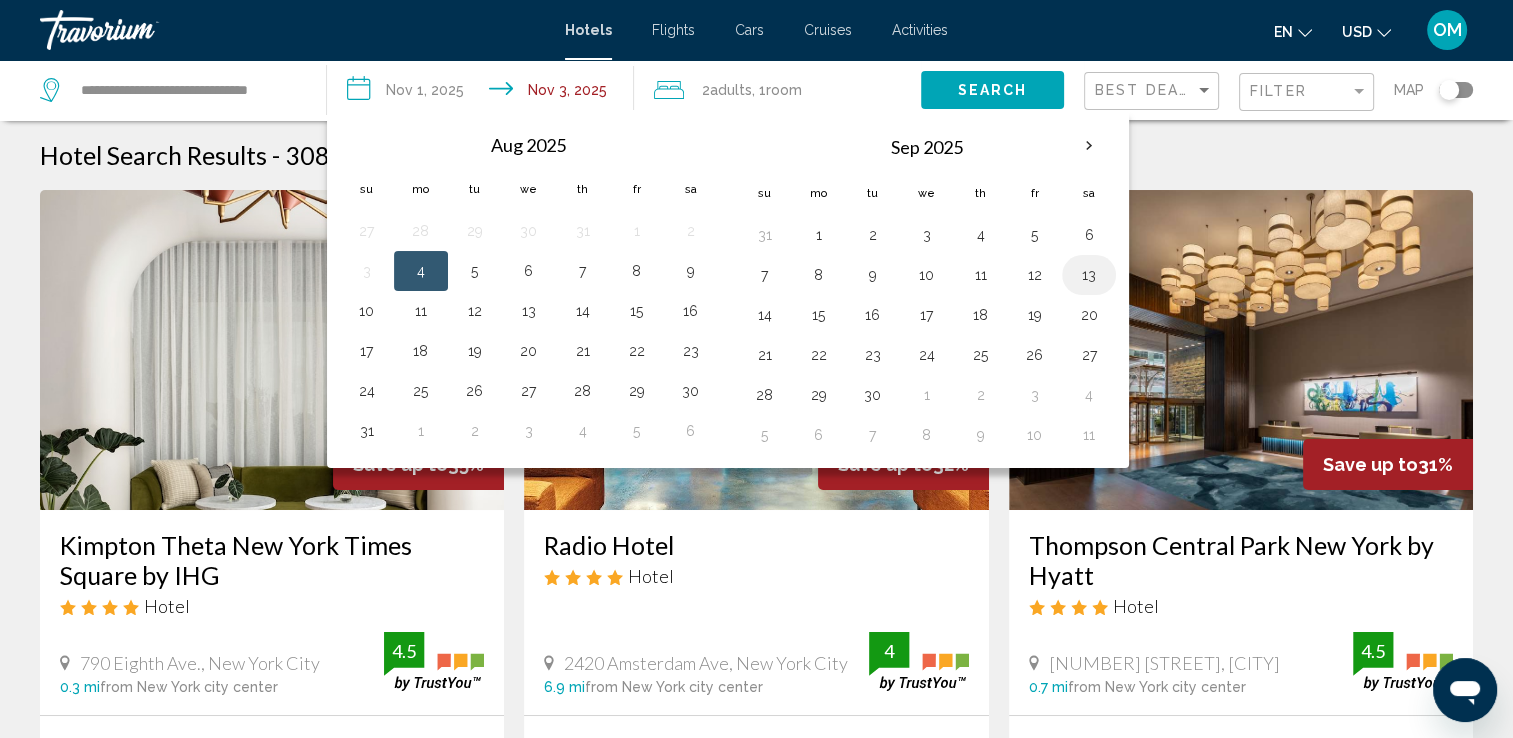 click on "13" at bounding box center (1089, 275) 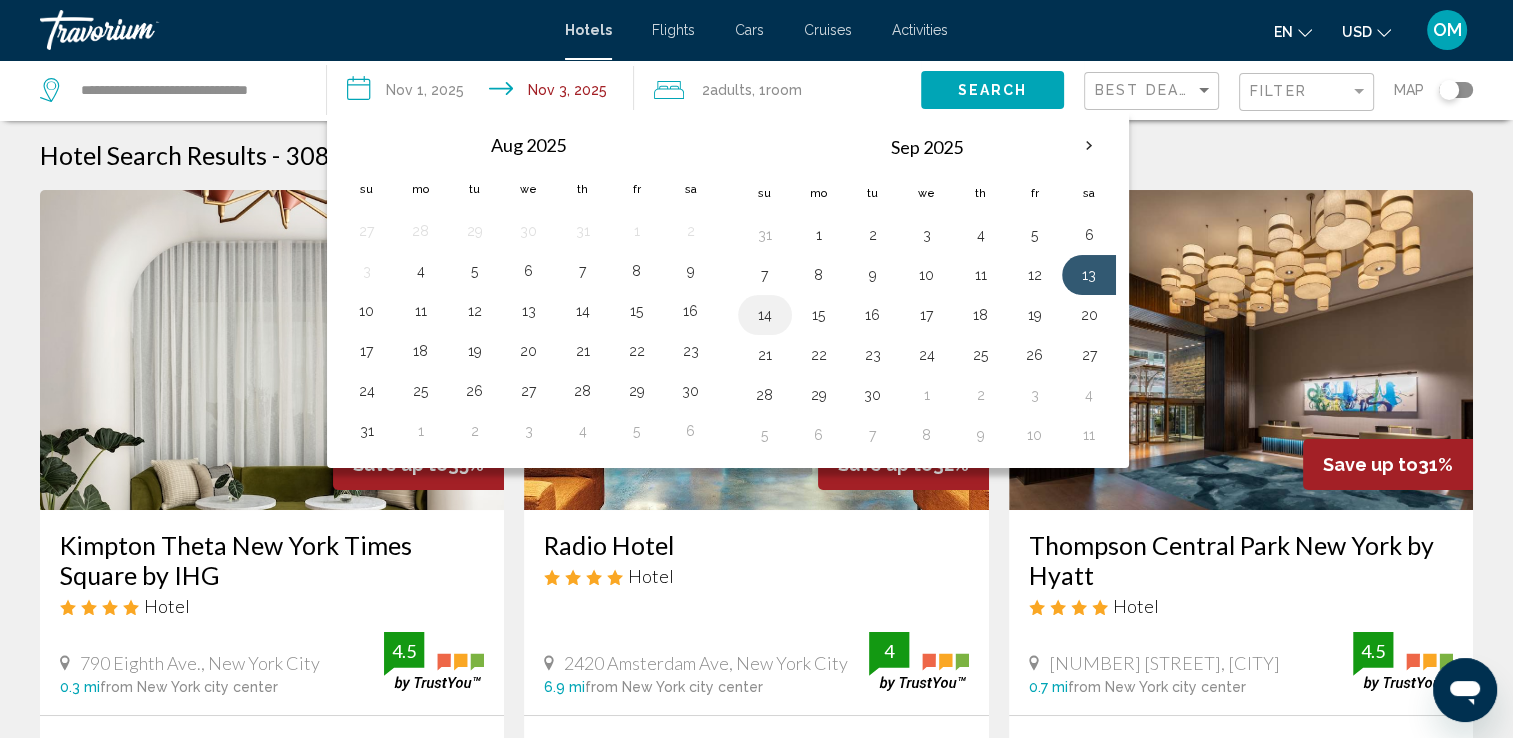 click on "14" at bounding box center [765, 315] 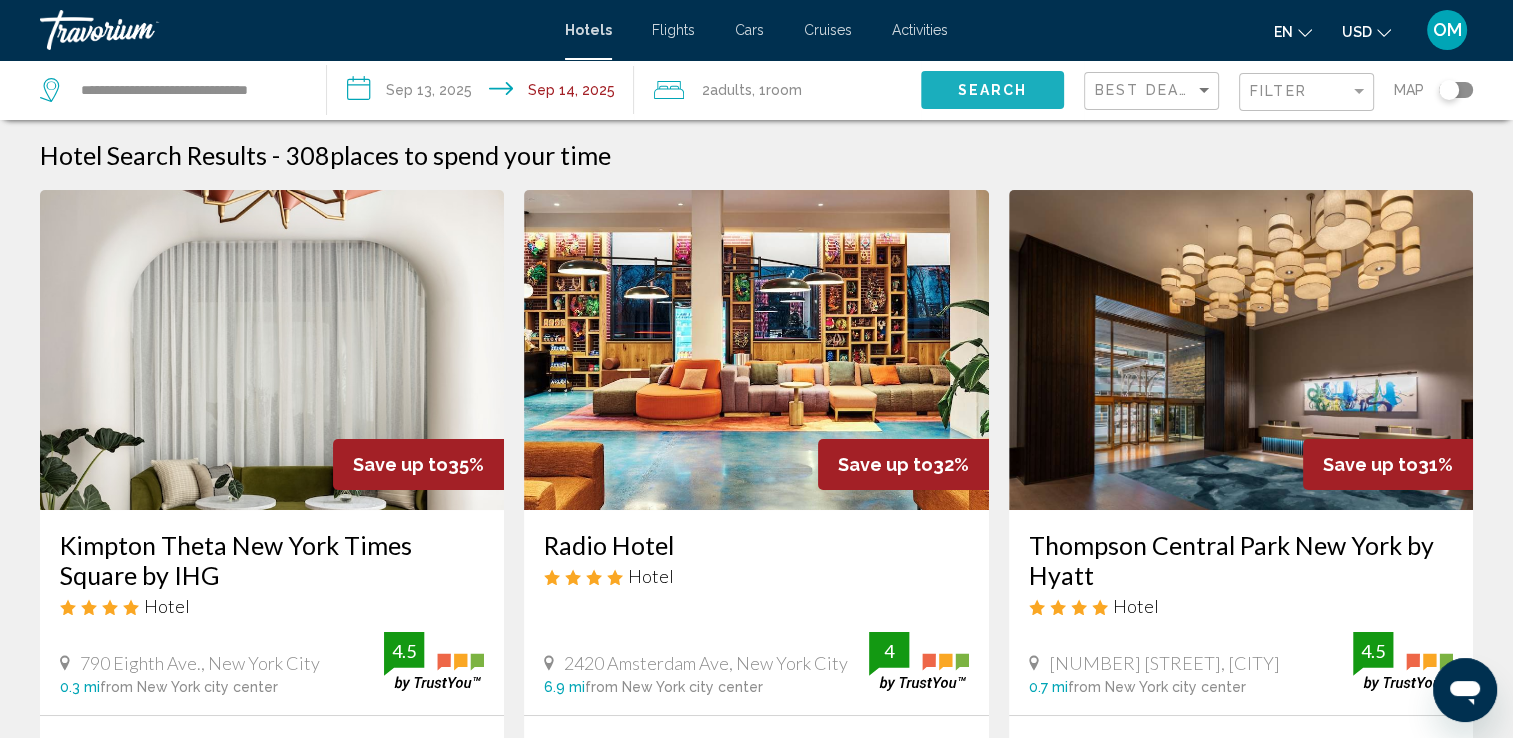 click on "Search" 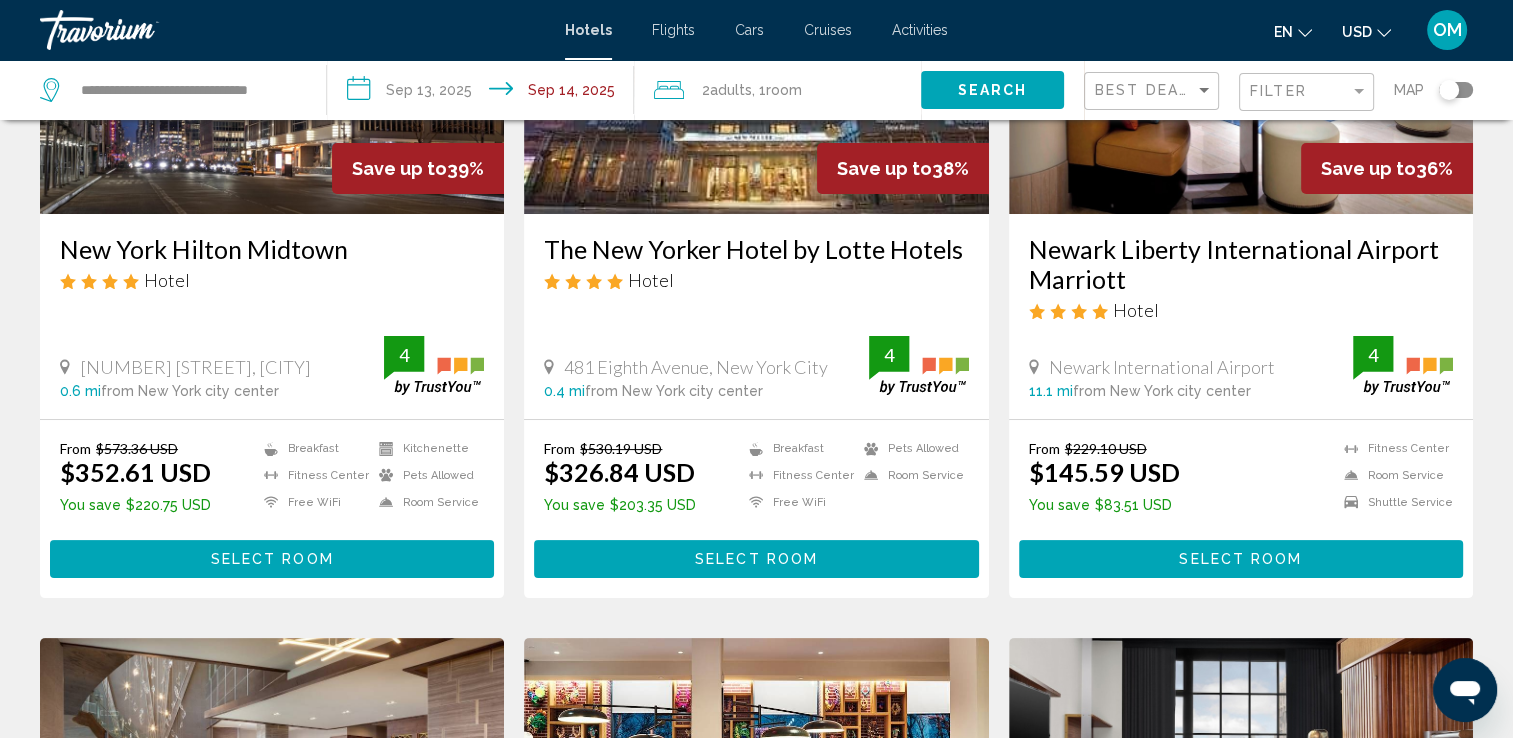 scroll, scrollTop: 292, scrollLeft: 0, axis: vertical 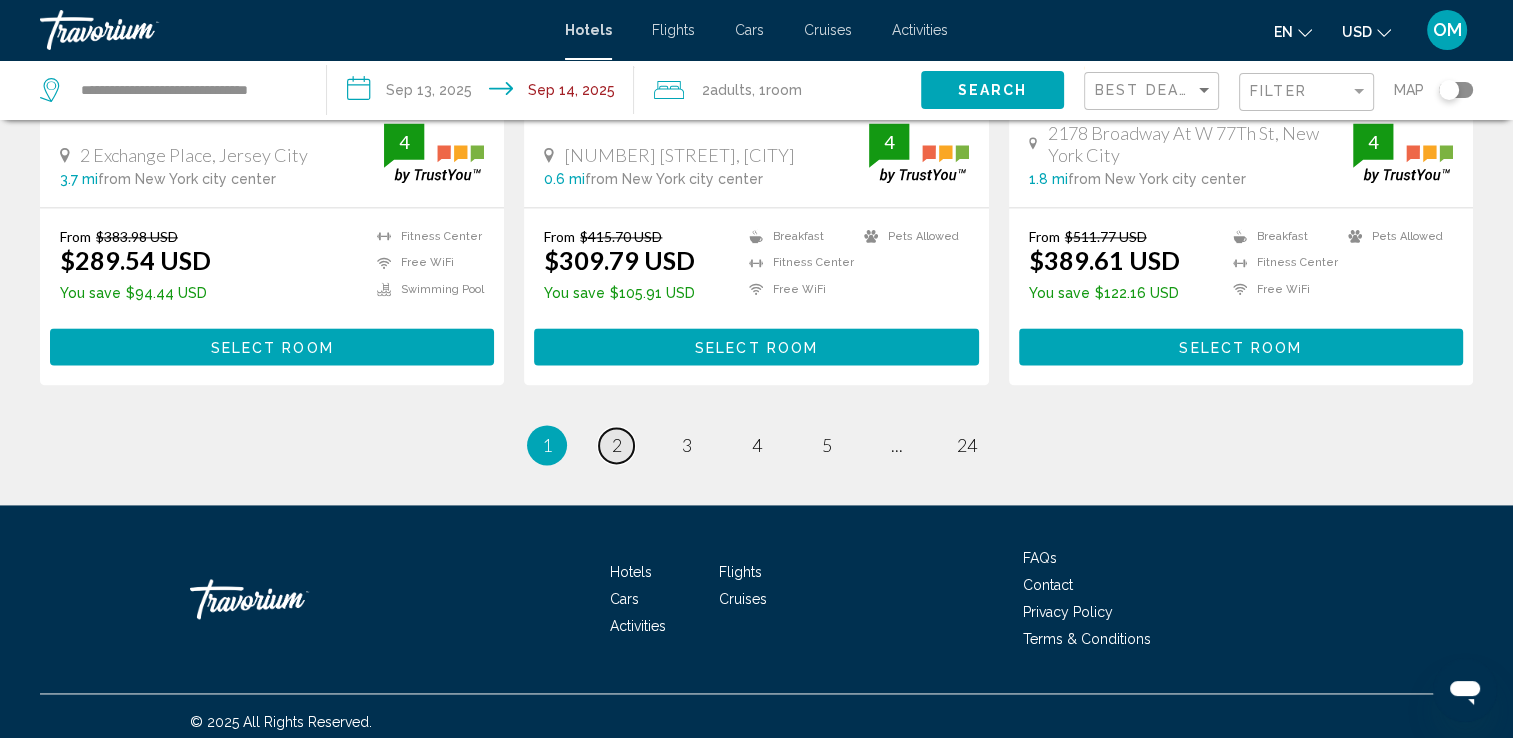 click on "2" at bounding box center (617, 445) 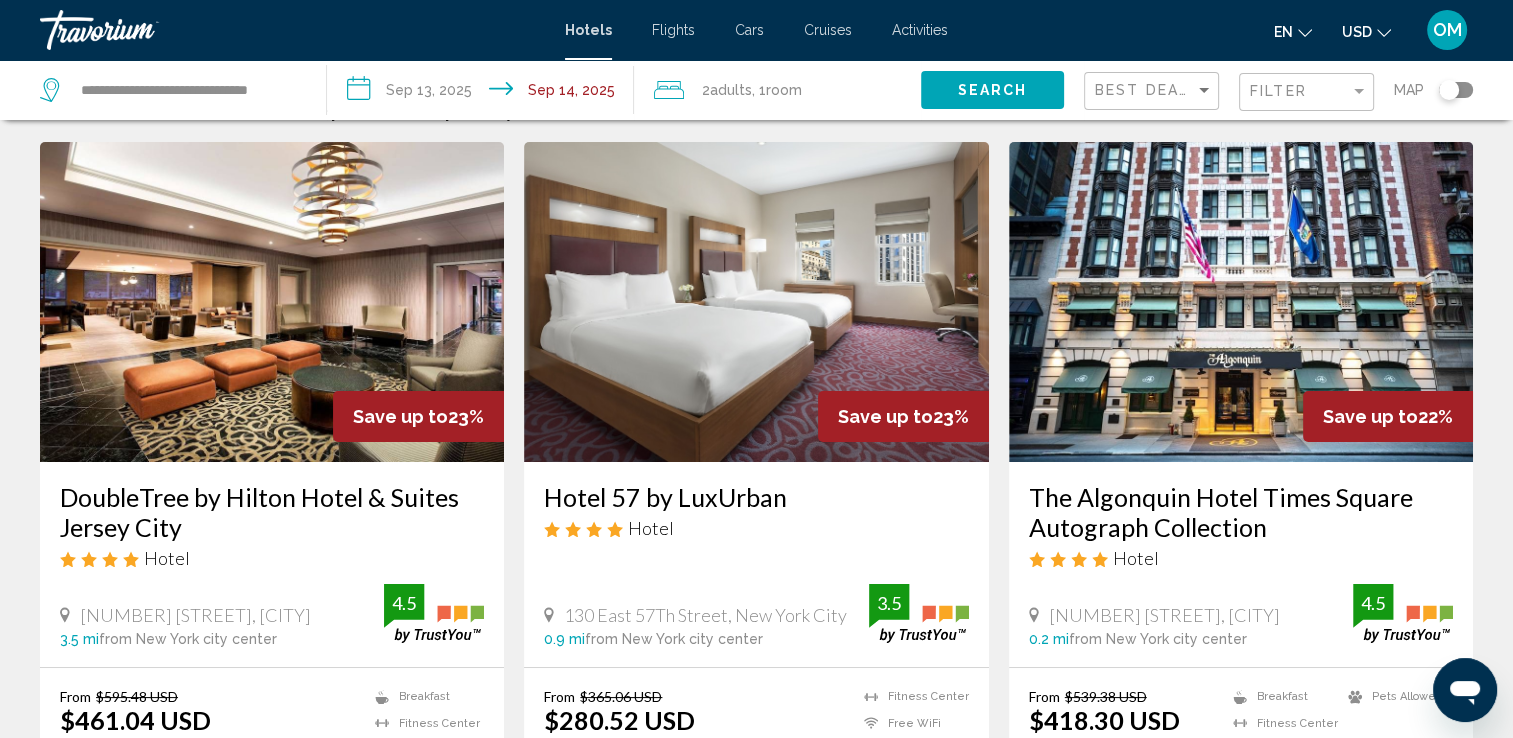 scroll, scrollTop: 0, scrollLeft: 0, axis: both 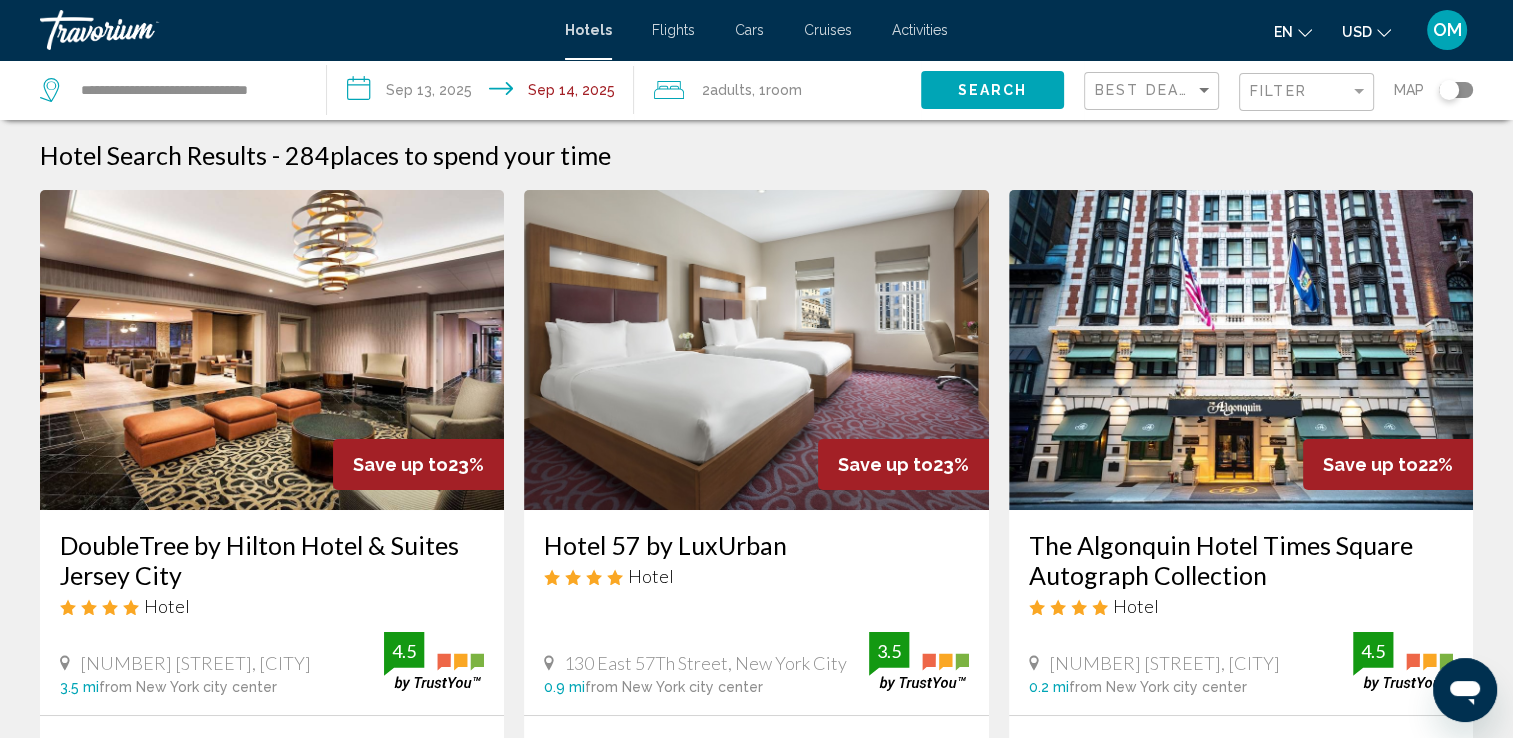 click on "Map" 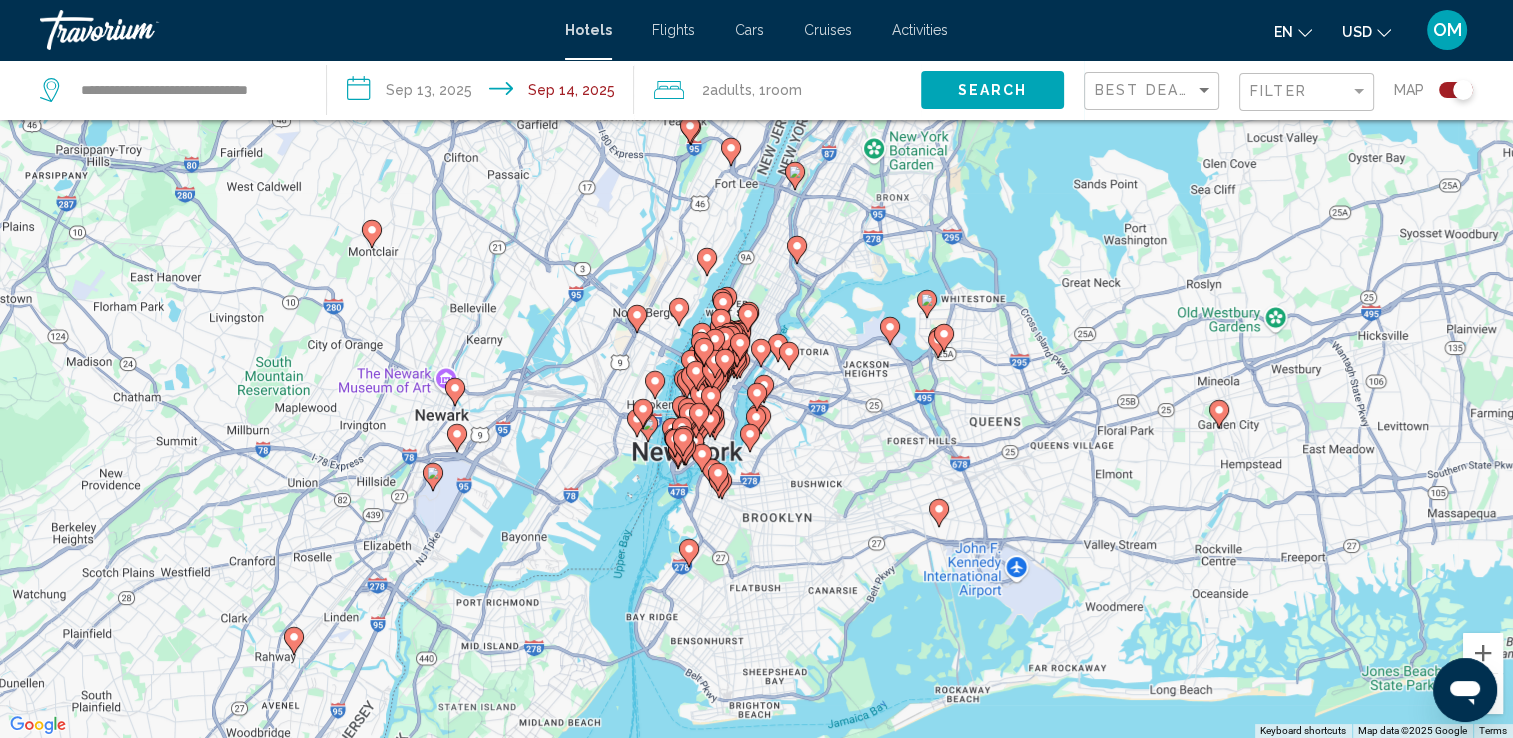 click 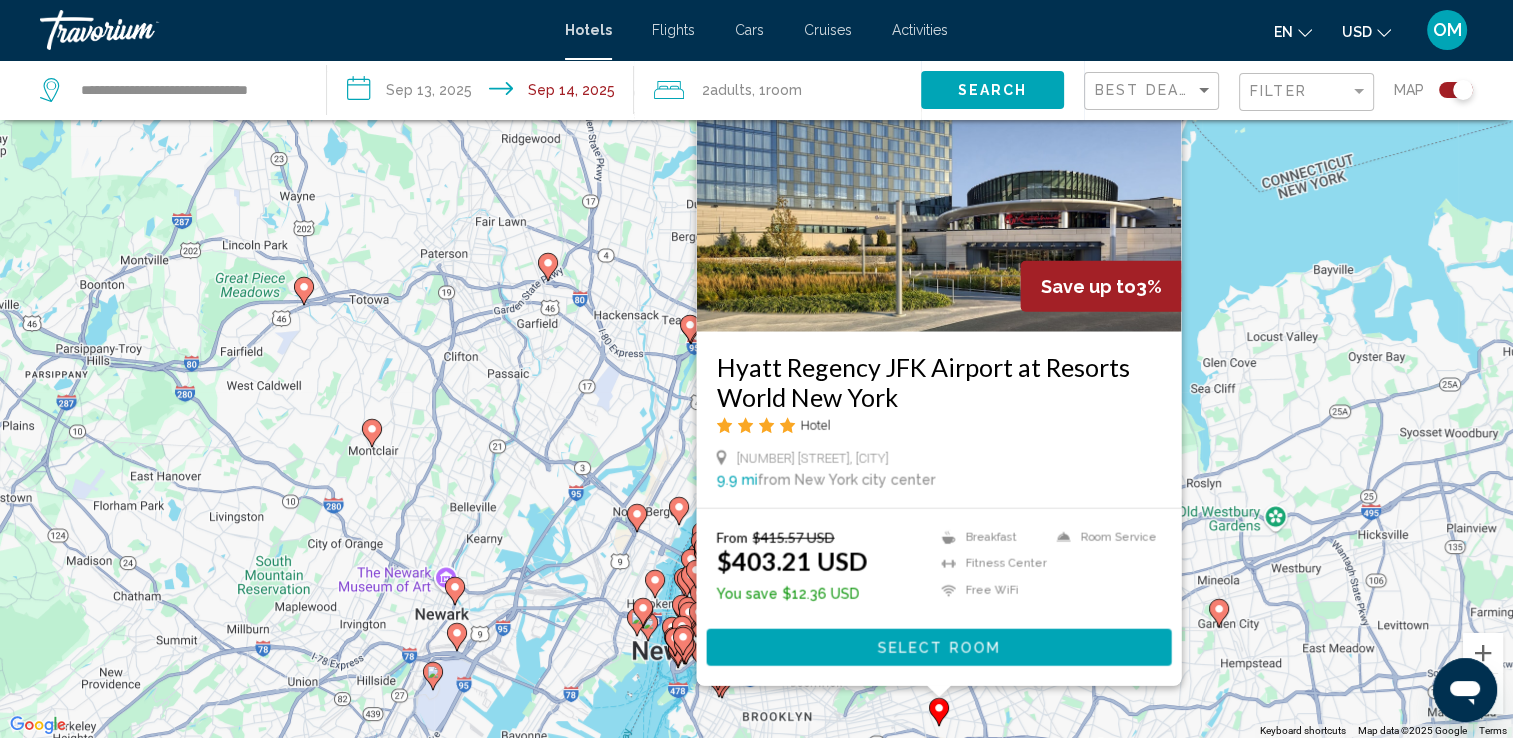 click on "To activate drag with keyboard, press Alt + Enter. Once in keyboard drag state, use the arrow keys to move the marker. To complete the drag, press the Enter key. To cancel, press Escape. Save up to  3%   Hyatt Regency JFK Airport at Resorts World New York
Hotel
[NUMBER] [STREET], [CITY] [POSTAL_CODE] [DISTANCE]  from New York city center from hotel From $415.57 USD $403.21 USD  You save  $12.36 USD
Breakfast
Fitness Center
Free WiFi
Room Service  Select Room" at bounding box center (756, 369) 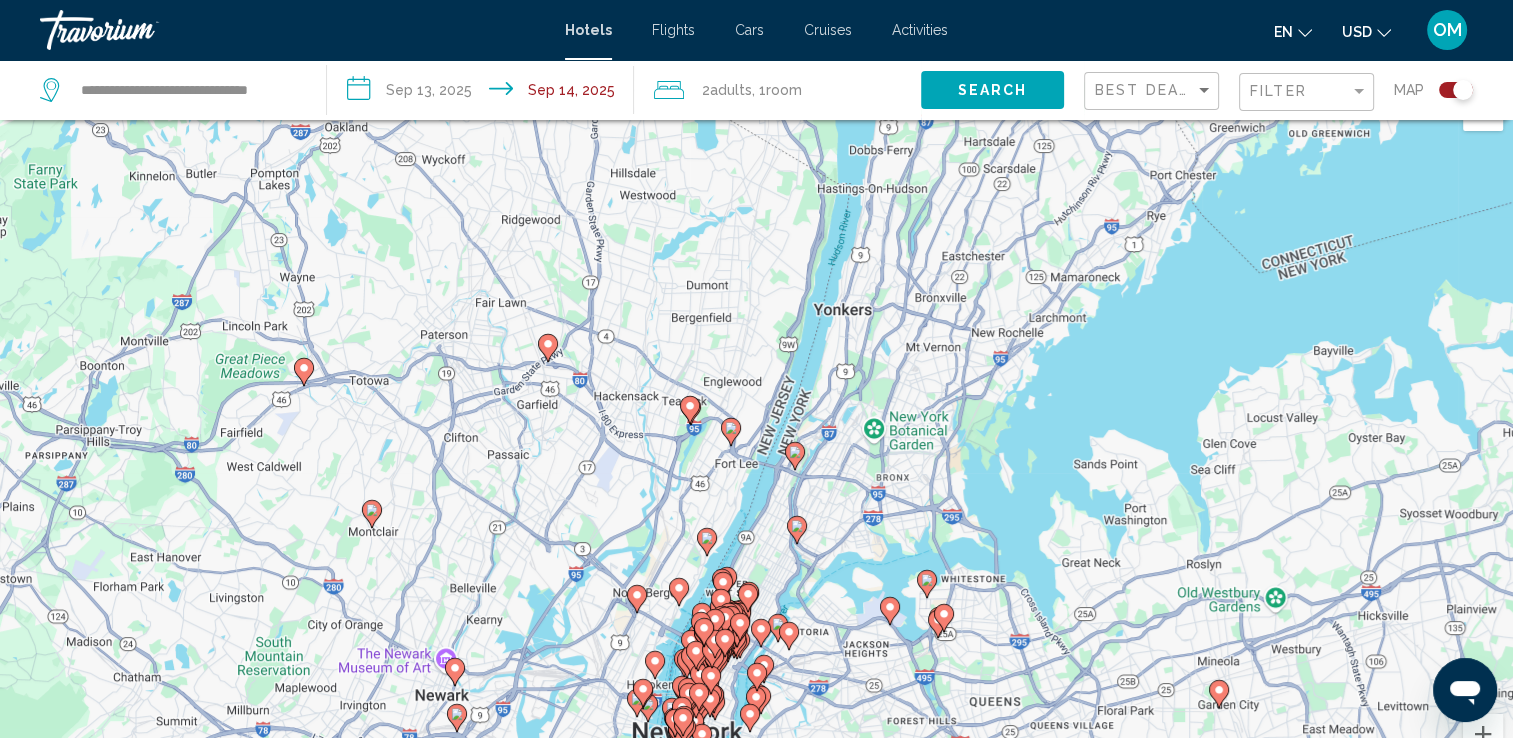 scroll, scrollTop: 42, scrollLeft: 0, axis: vertical 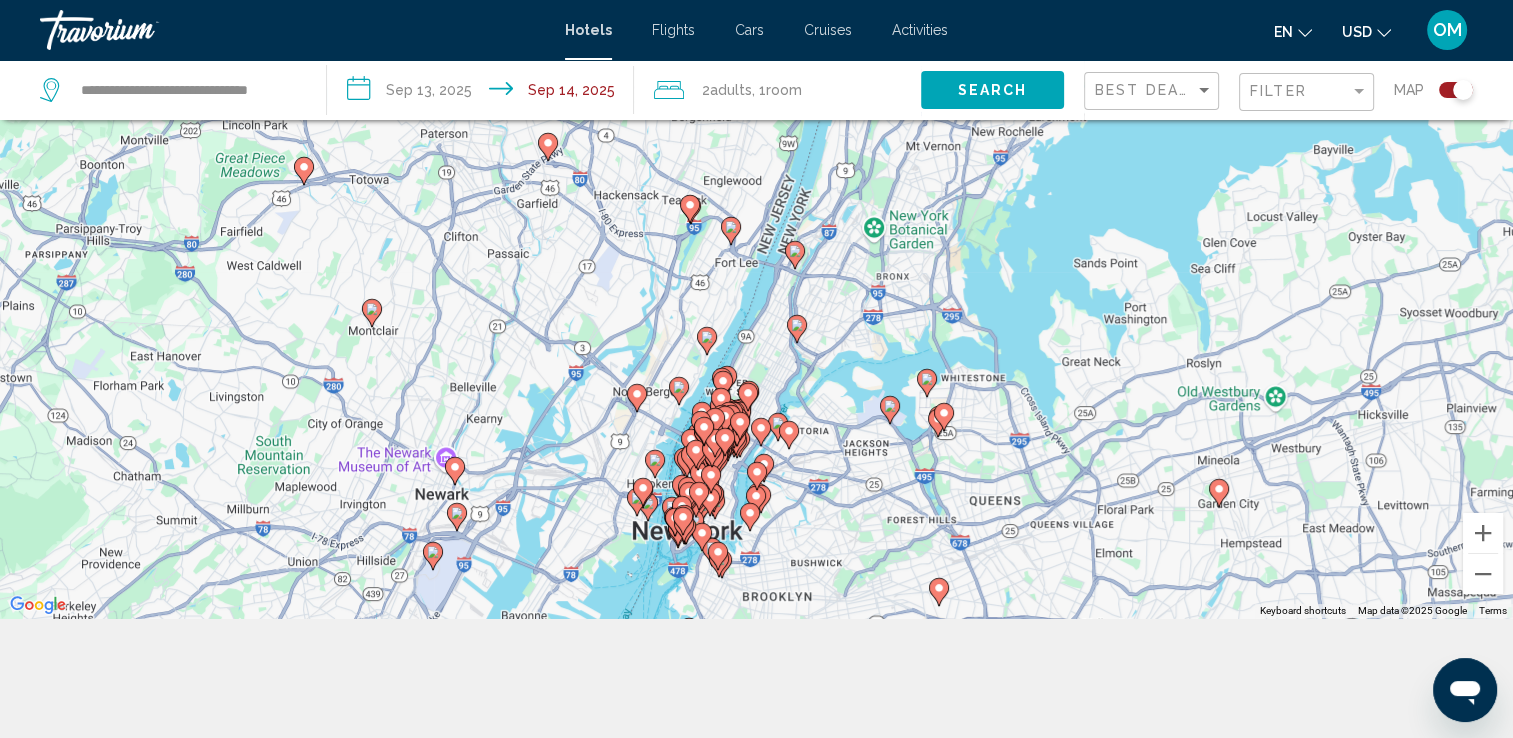 click 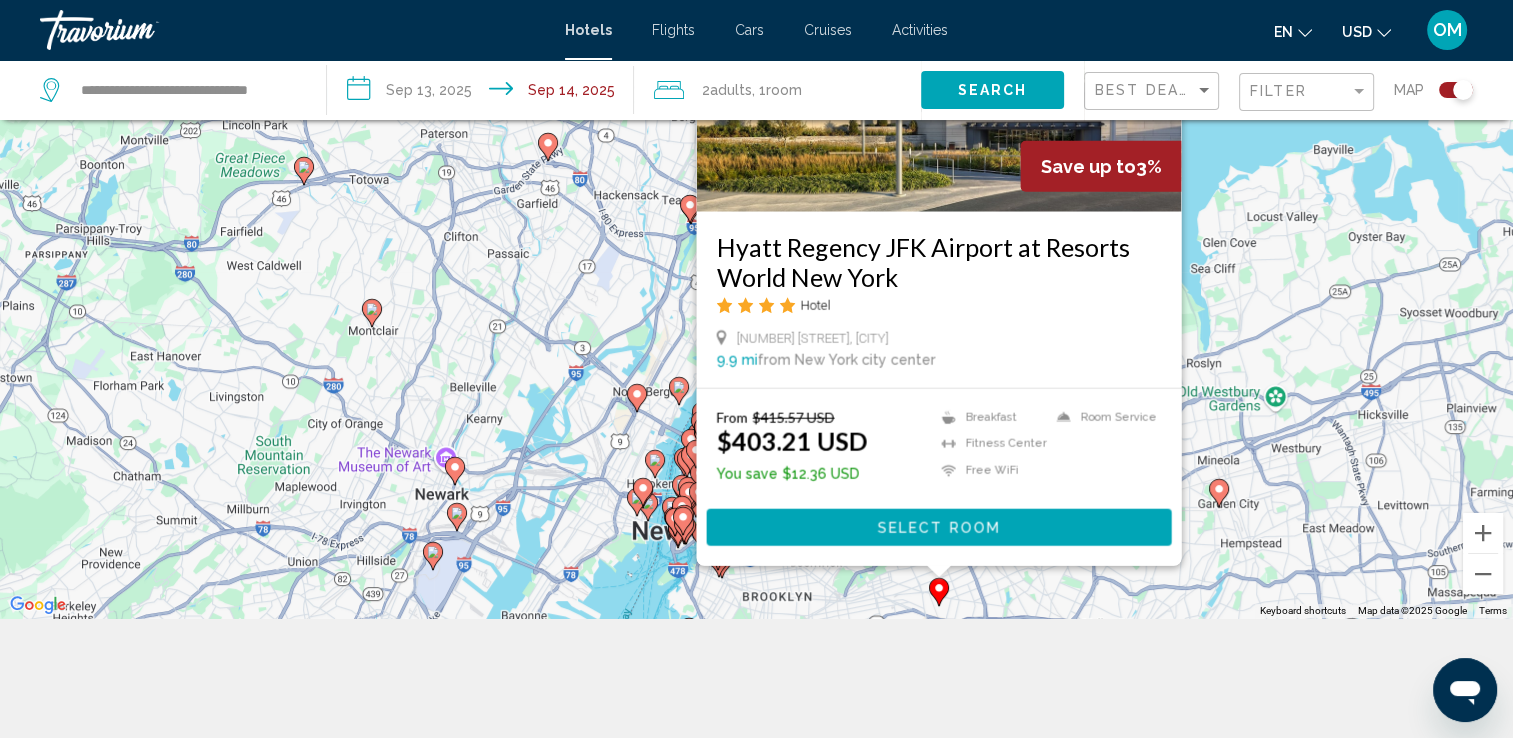 click on "To activate drag with keyboard, press Alt + Enter. Once in keyboard drag state, use the arrow keys to move the marker. To complete the drag, press the Enter key. To cancel, press Escape. Save up to  3%   Hyatt Regency JFK Airport at Resorts World New York
Hotel
[NUMBER] [STREET], [CITY] [POSTAL_CODE] [DISTANCE]  from New York city center from hotel From $415.57 USD $403.21 USD  You save  $12.36 USD
Breakfast
Fitness Center
Free WiFi
Room Service  Select Room" at bounding box center [756, 249] 